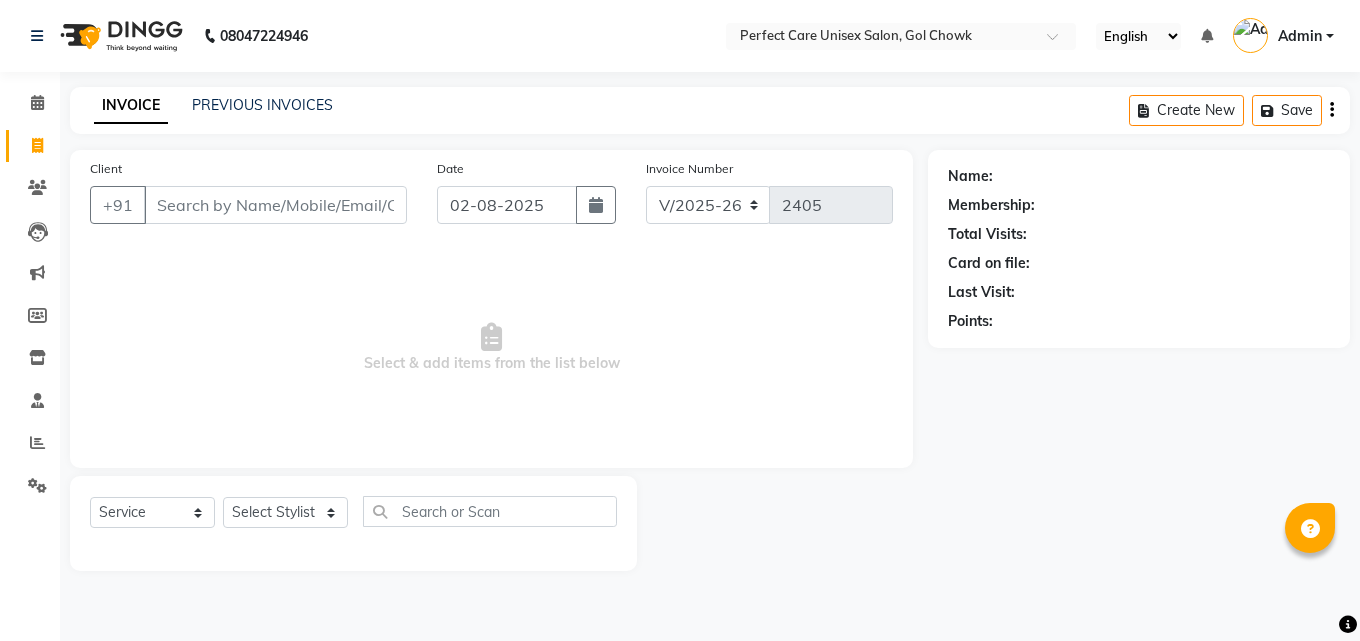 select on "4751" 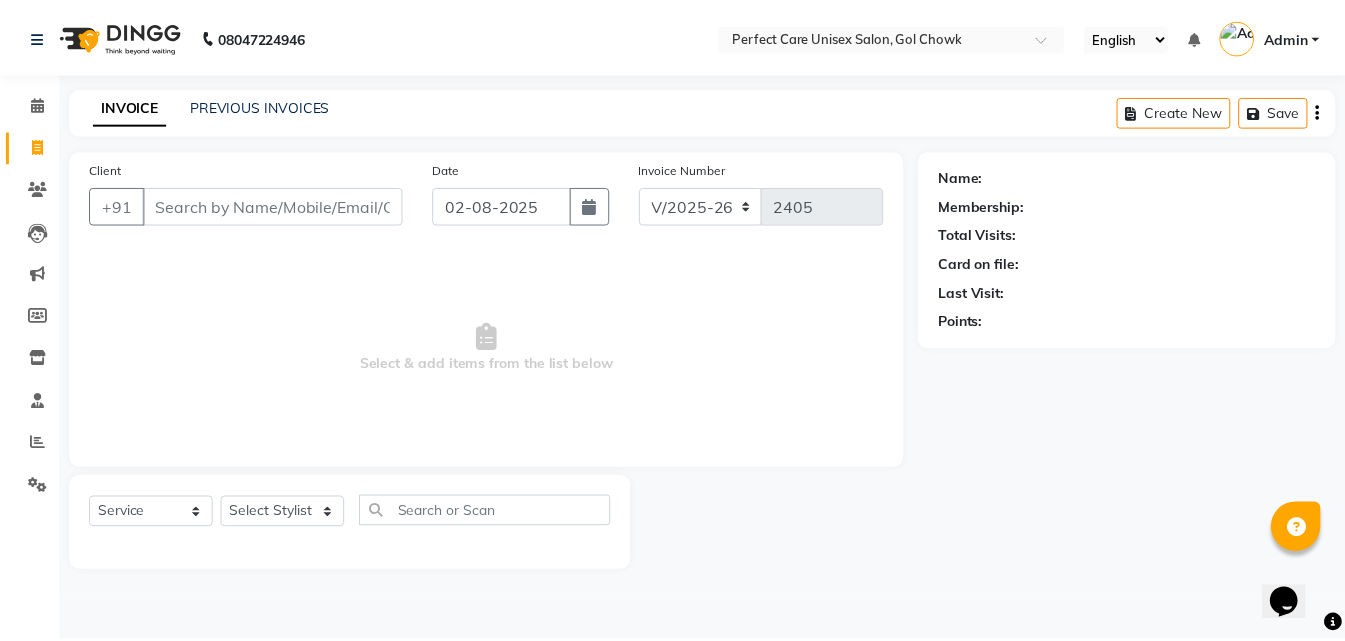 scroll, scrollTop: 0, scrollLeft: 0, axis: both 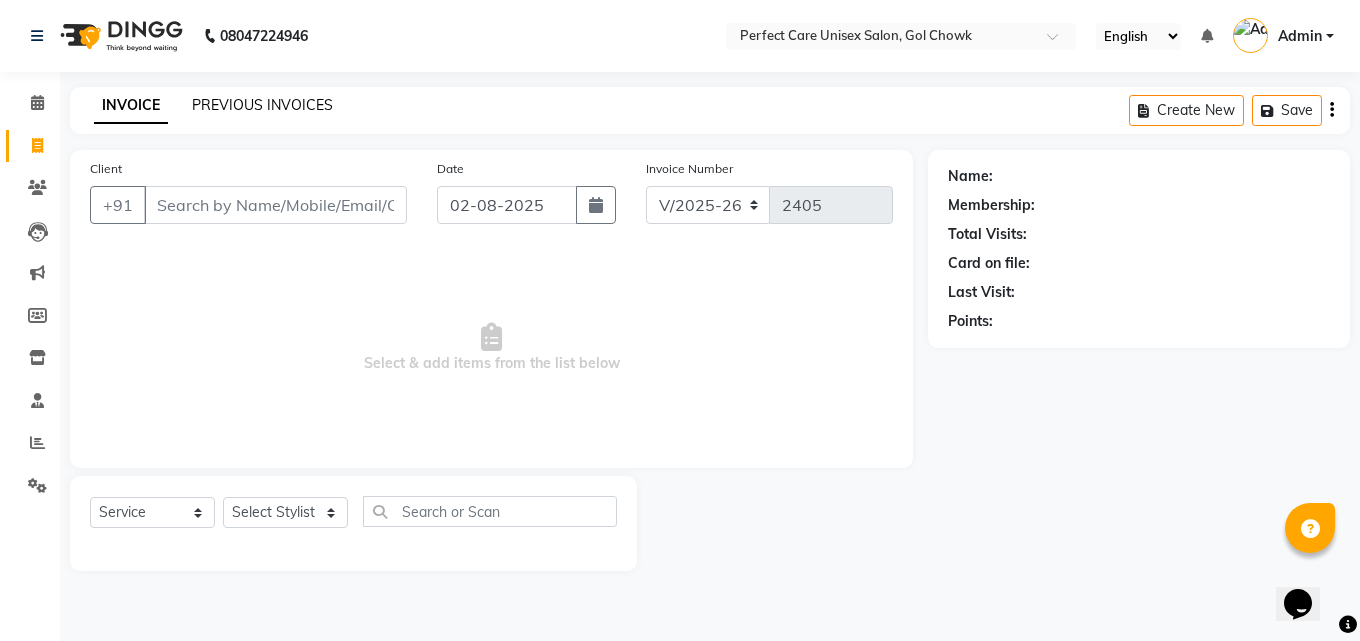 click on "PREVIOUS INVOICES" 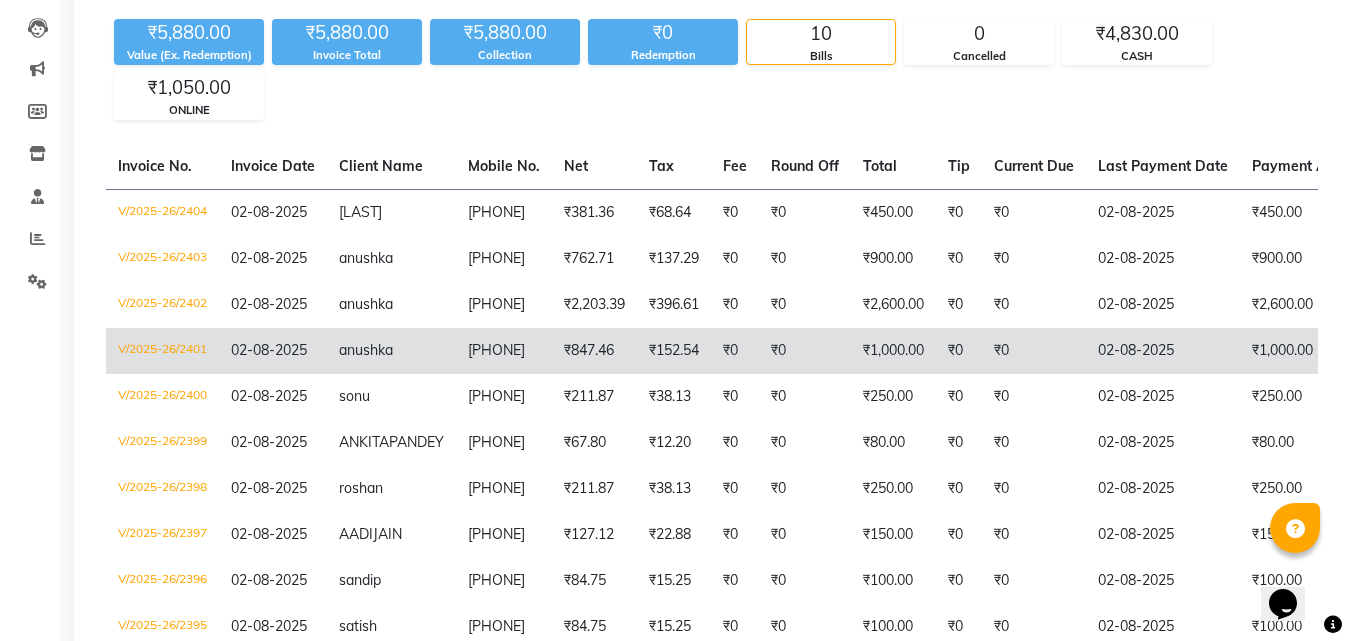 scroll, scrollTop: 157, scrollLeft: 0, axis: vertical 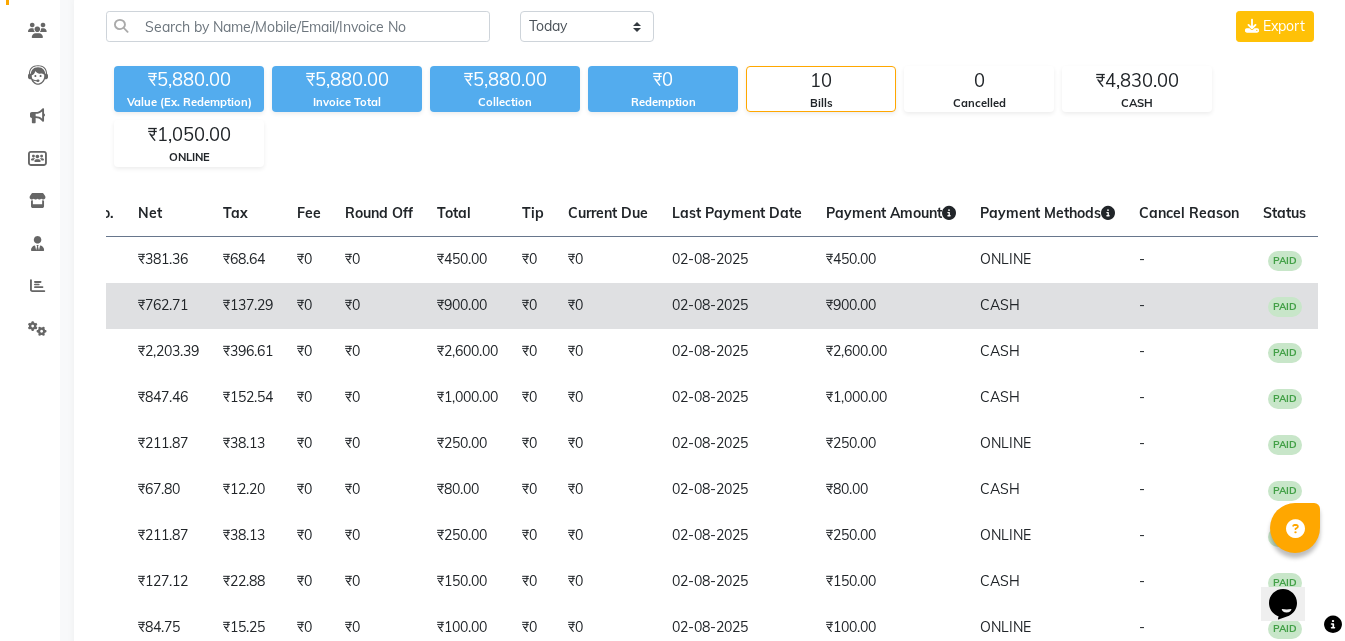 drag, startPoint x: 478, startPoint y: 299, endPoint x: 737, endPoint y: 307, distance: 259.12354 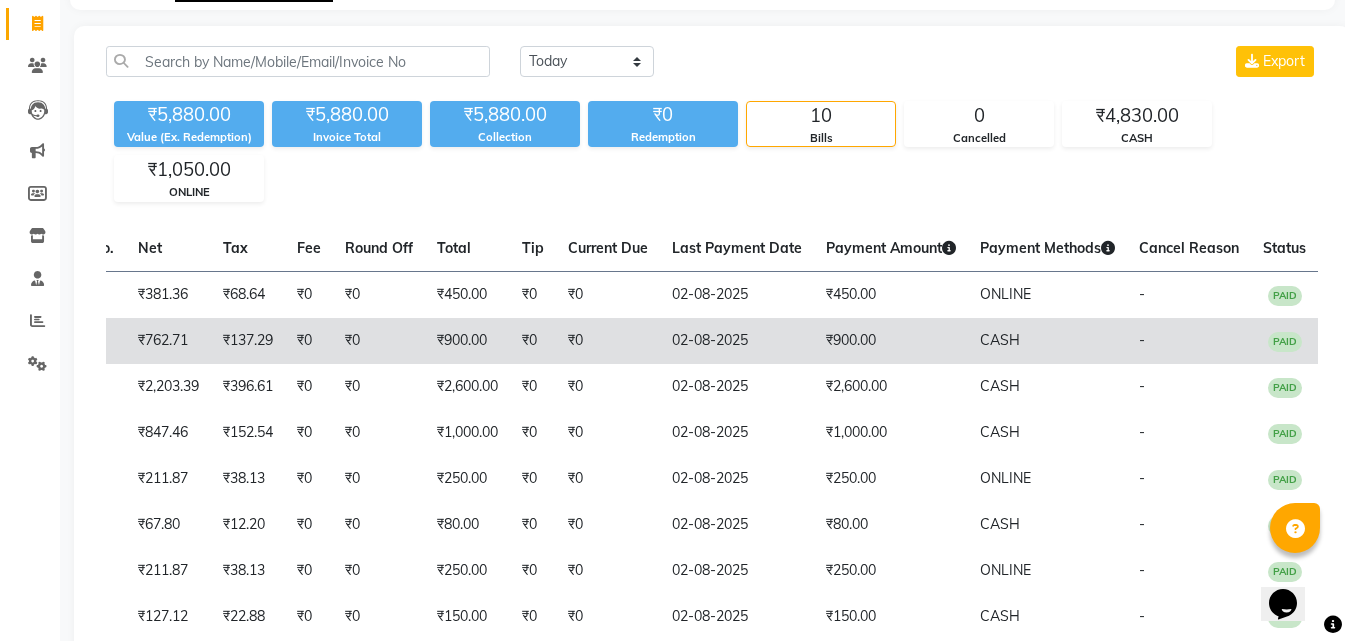 scroll, scrollTop: 257, scrollLeft: 0, axis: vertical 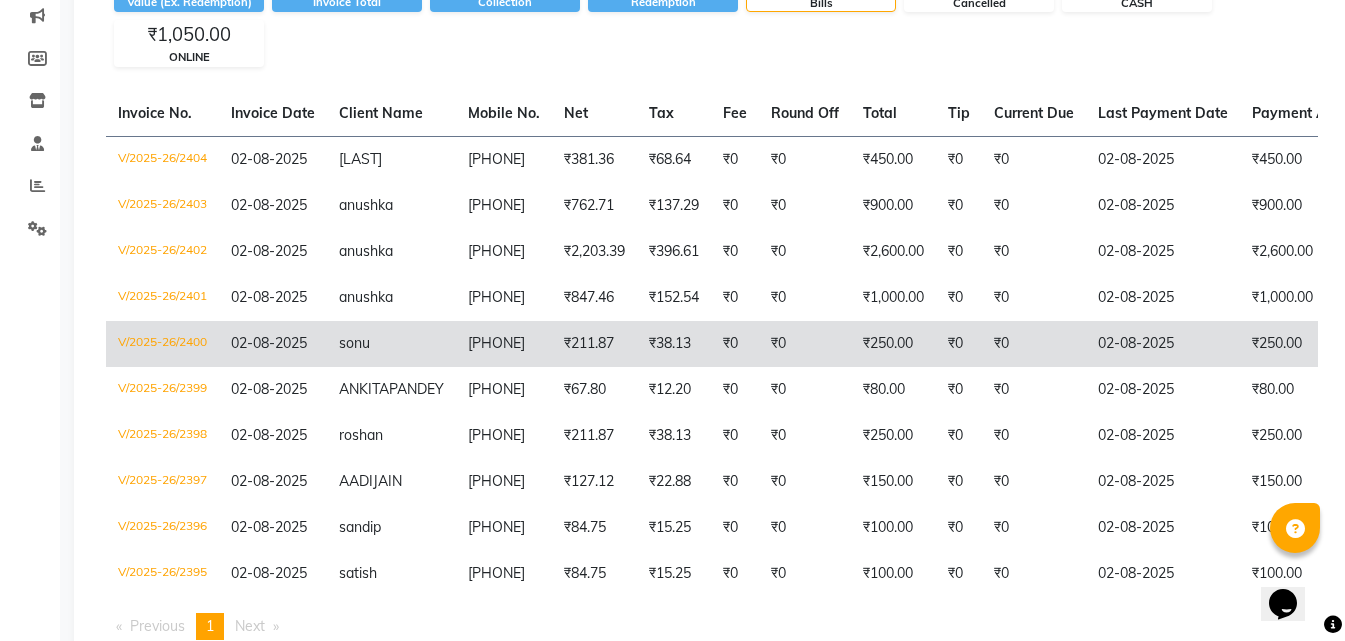 drag, startPoint x: 626, startPoint y: 404, endPoint x: 562, endPoint y: 399, distance: 64.195015 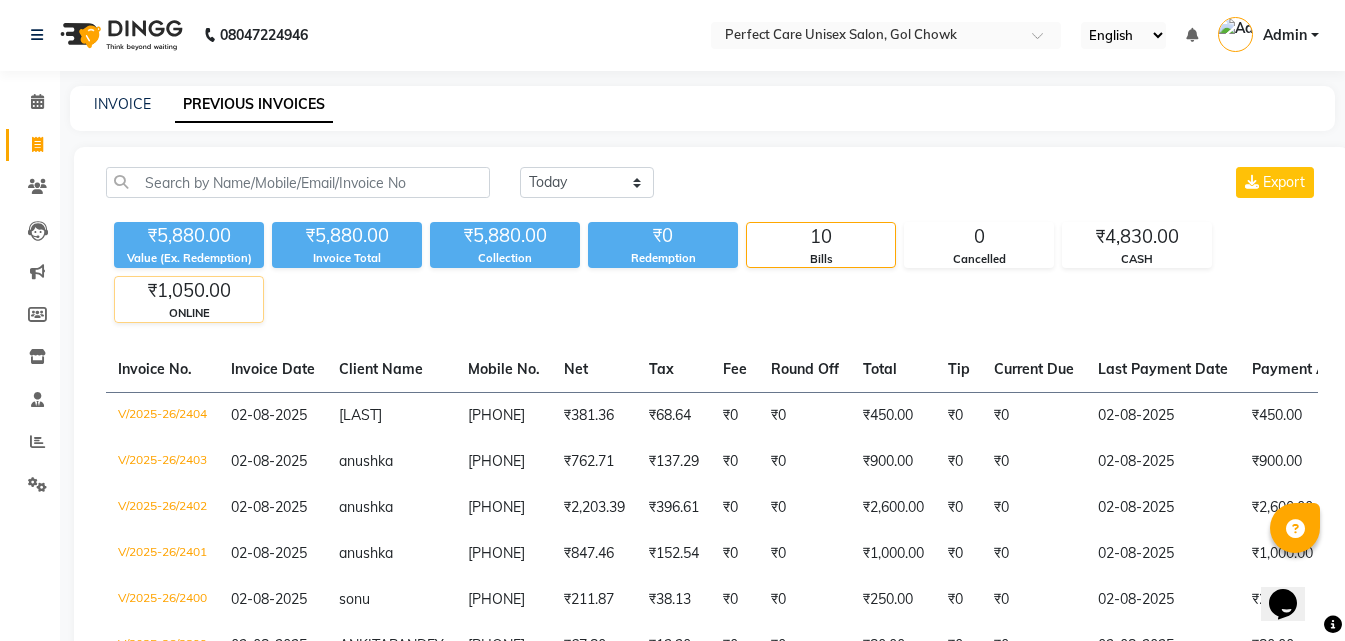scroll, scrollTop: 0, scrollLeft: 0, axis: both 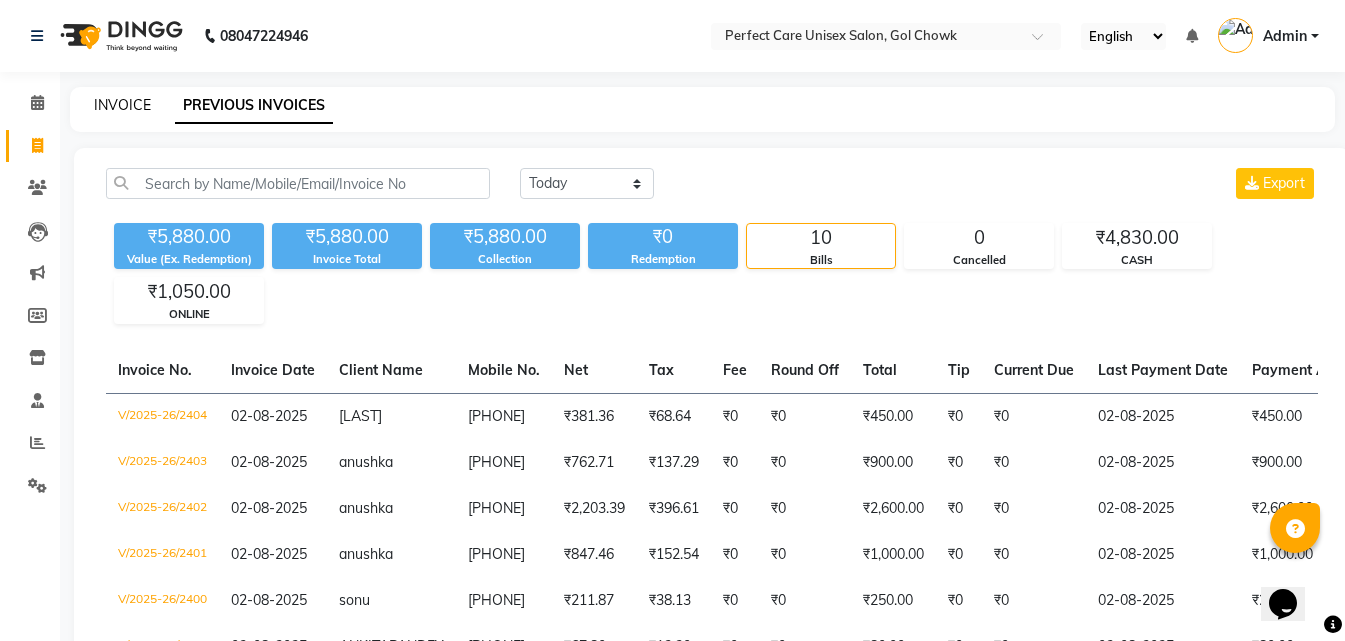 click on "INVOICE" 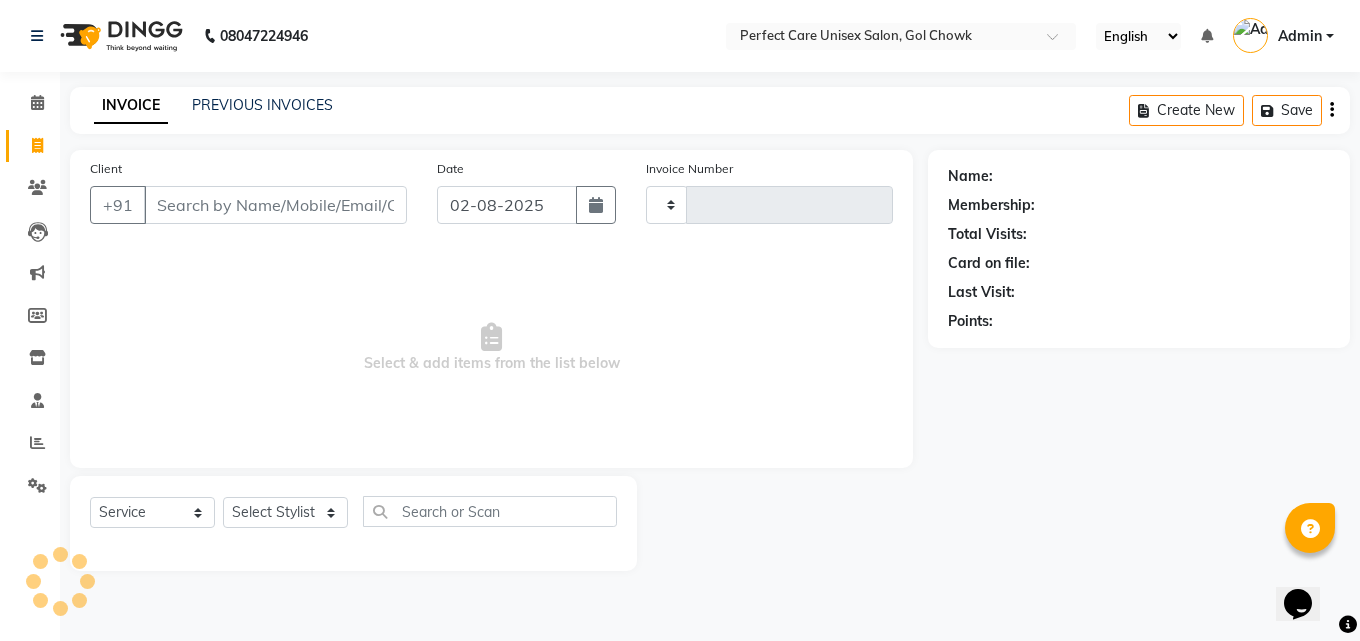 type on "2405" 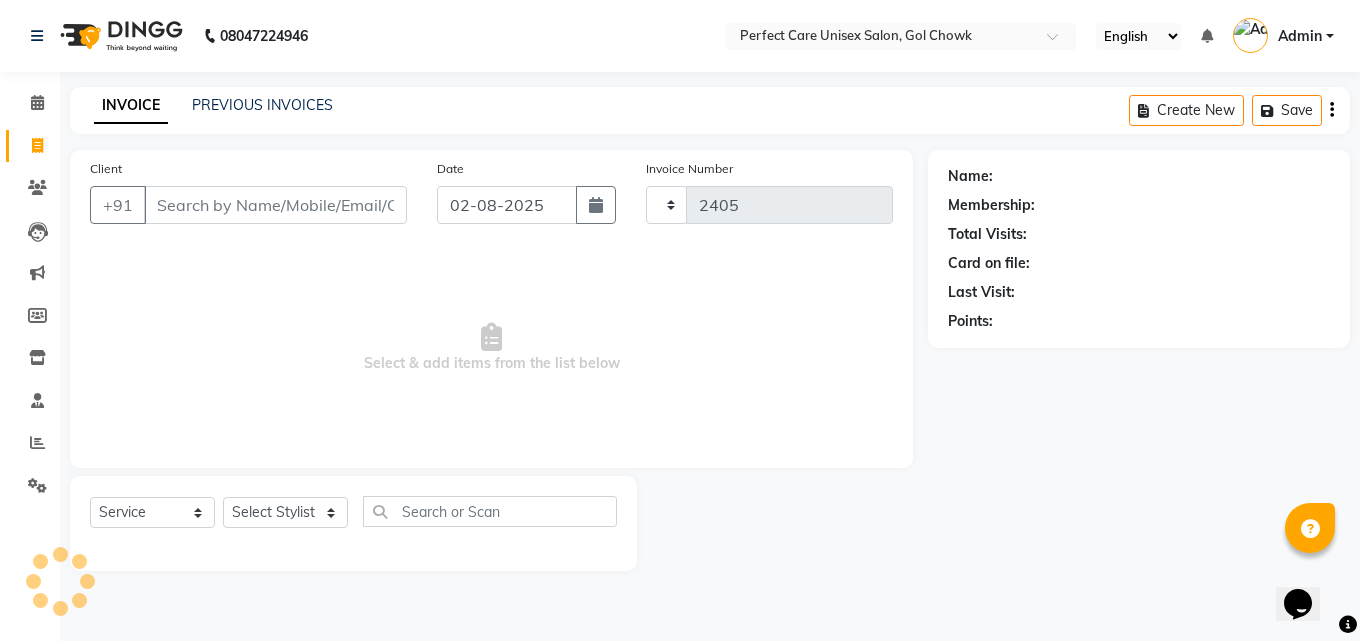 select on "4751" 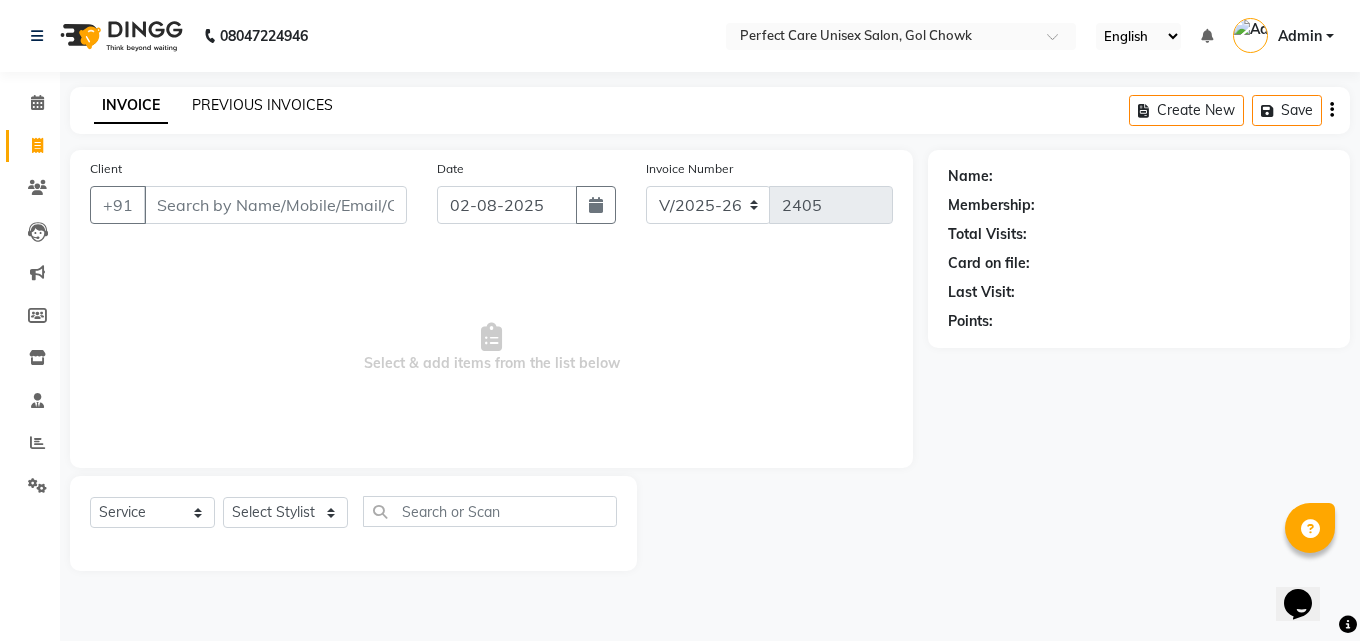 click on "PREVIOUS INVOICES" 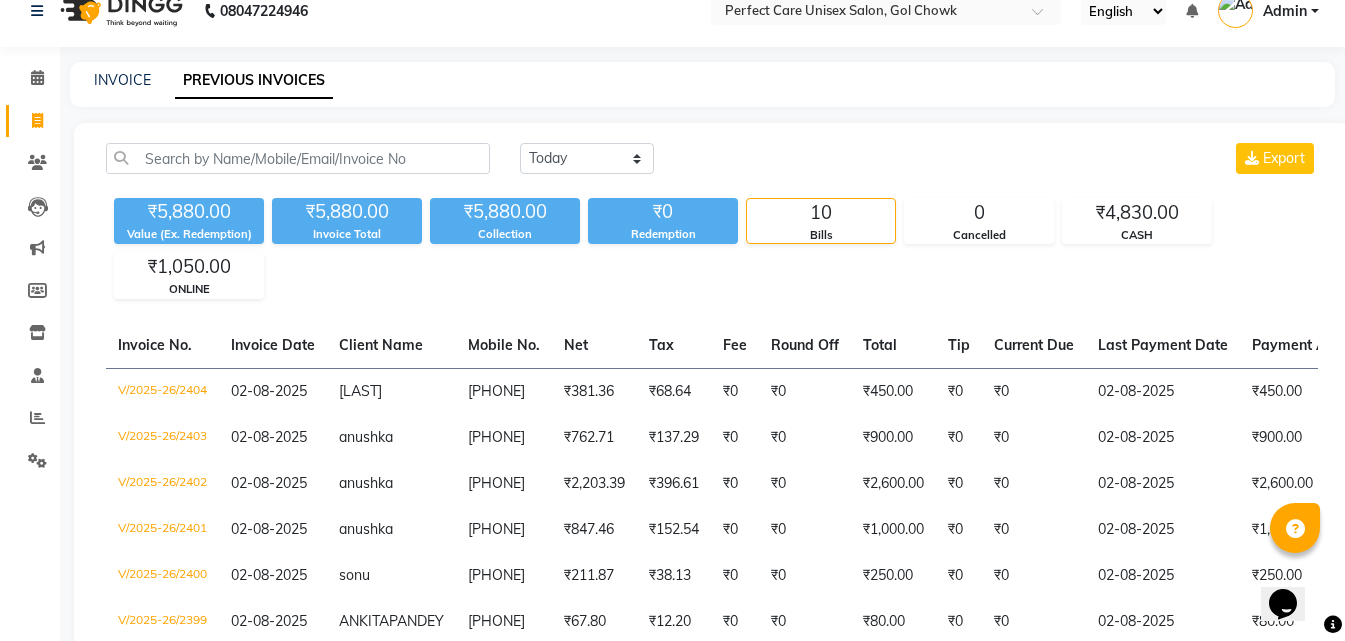 scroll, scrollTop: 0, scrollLeft: 0, axis: both 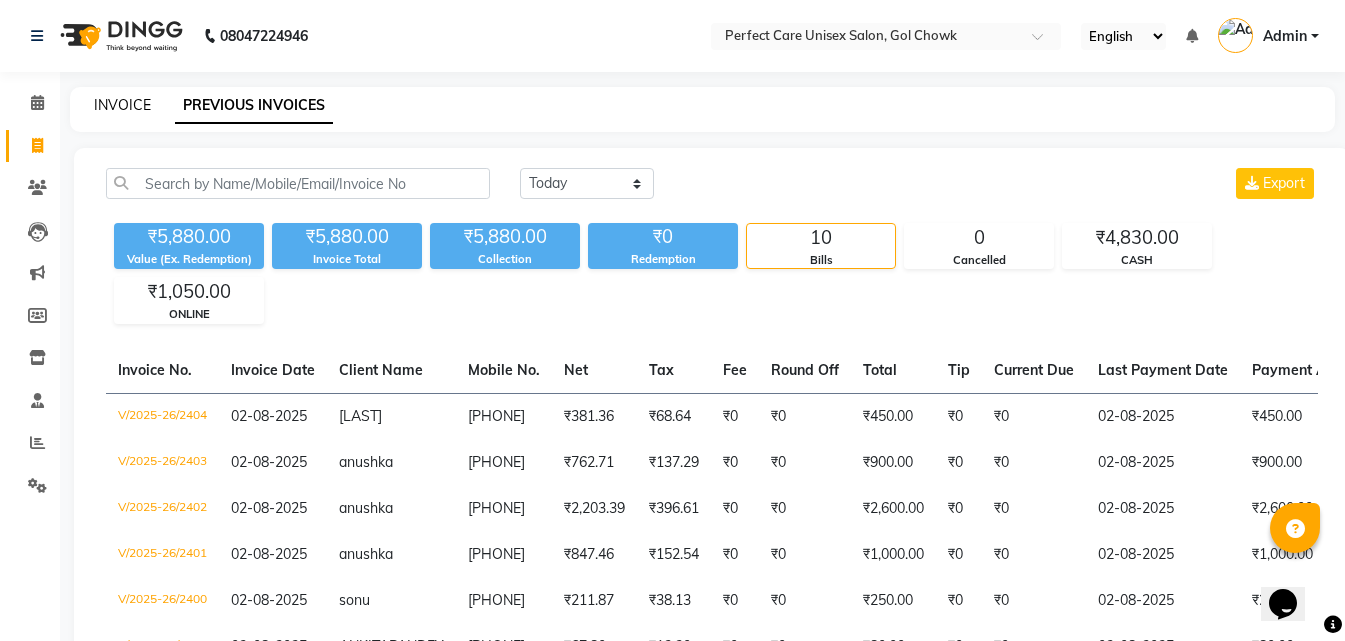 click on "INVOICE" 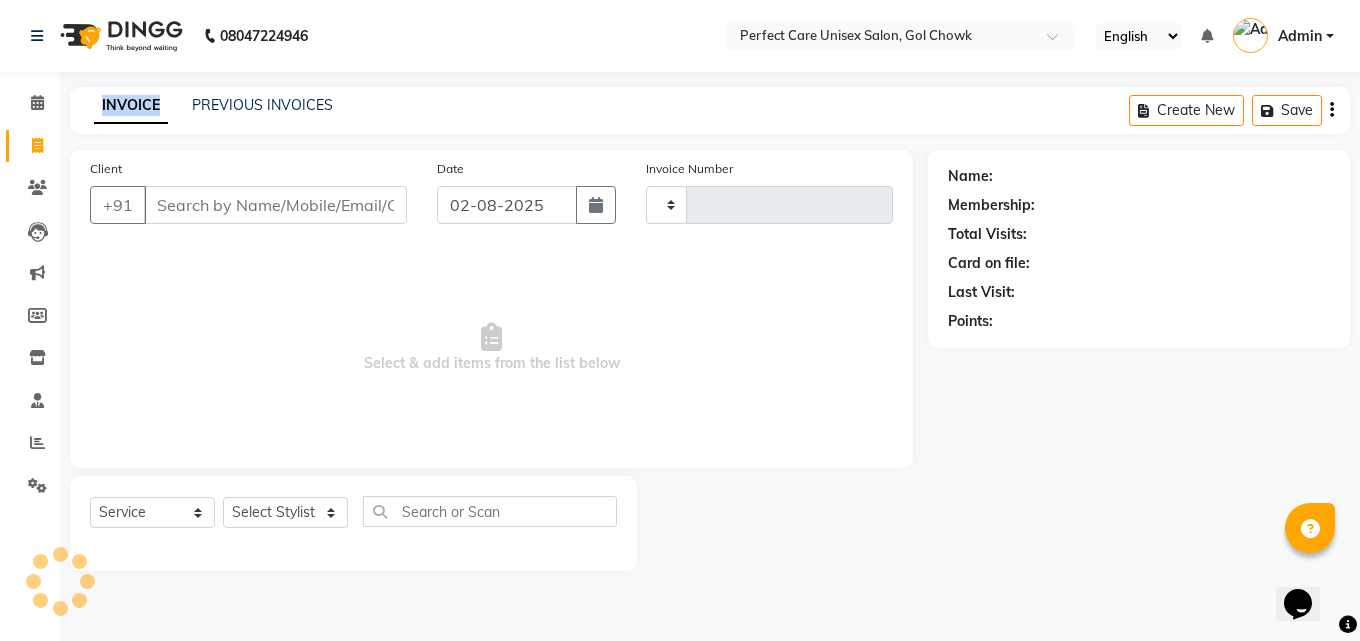 type on "2405" 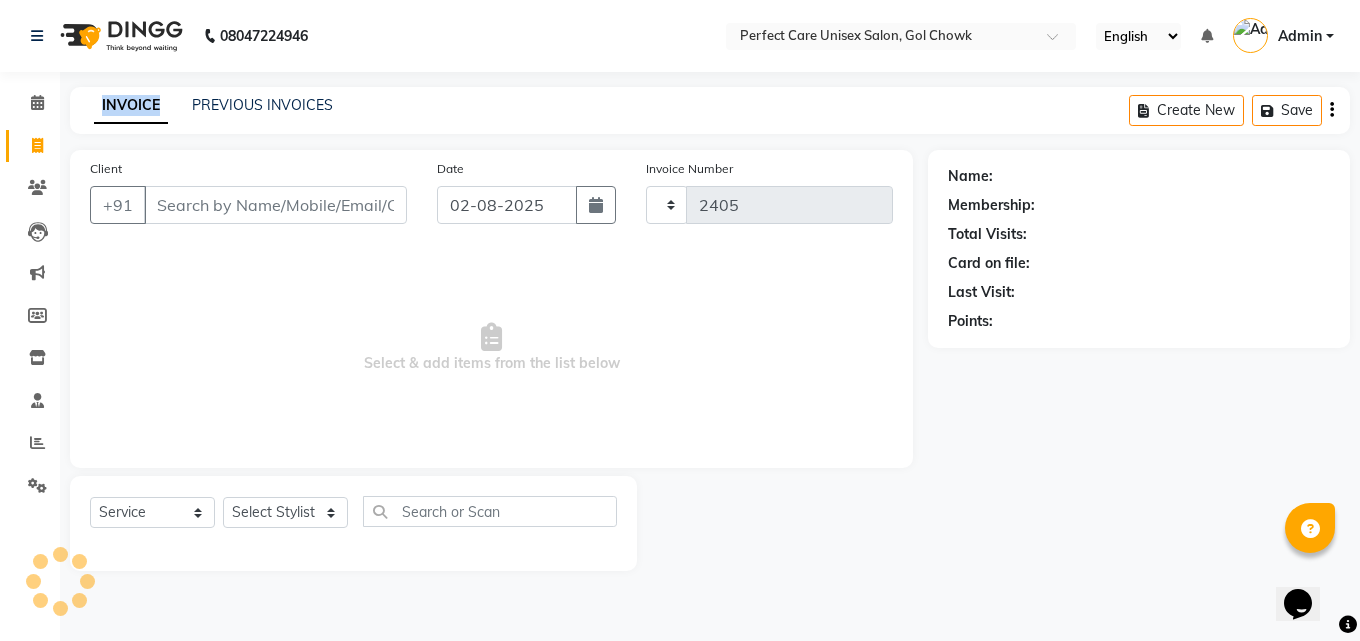 select on "4751" 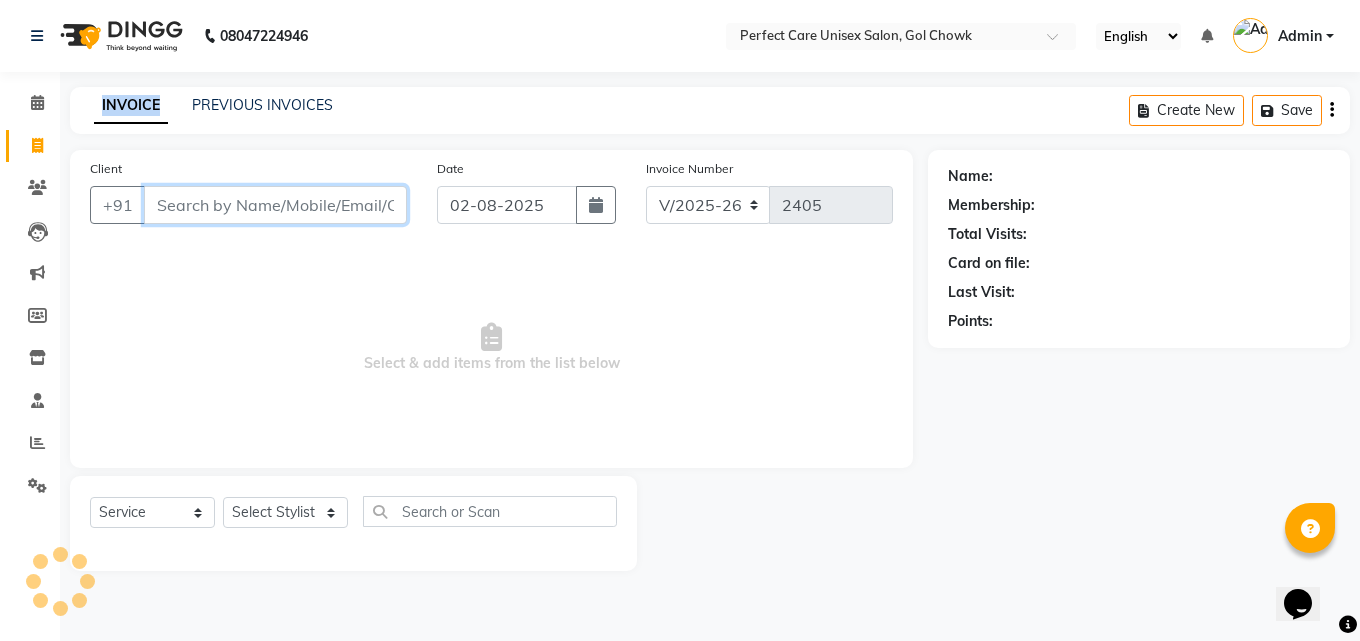click on "Client" at bounding box center (275, 205) 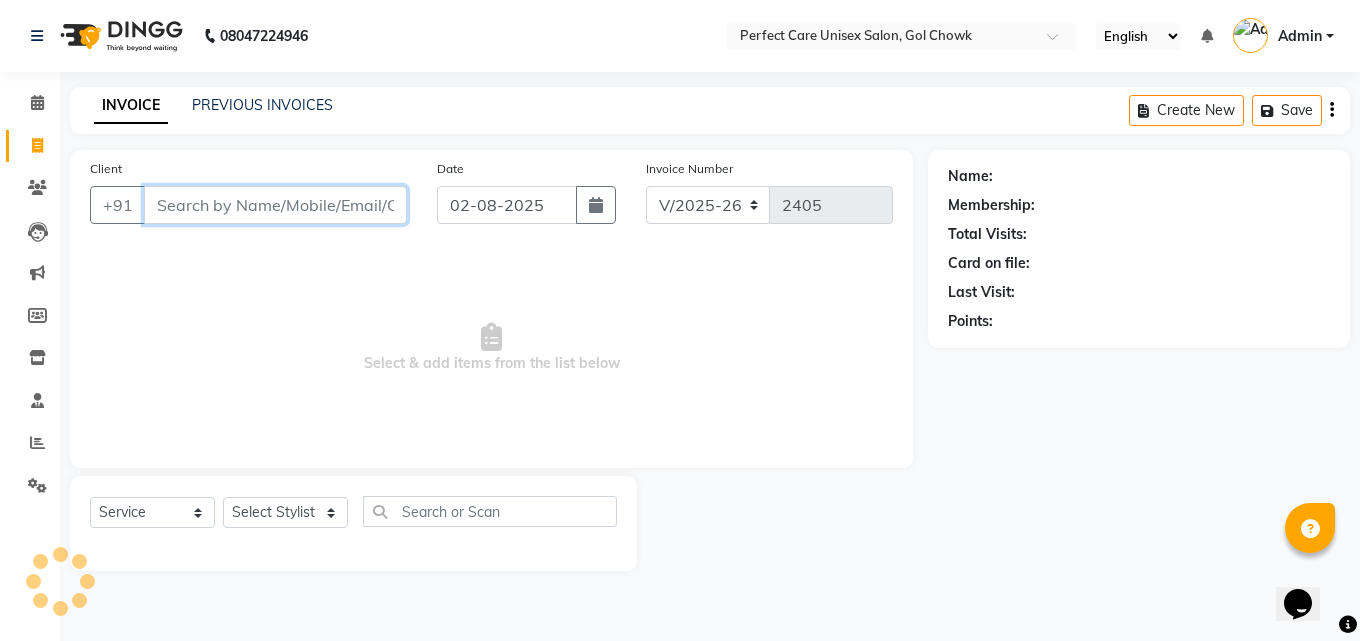 click on "Client" at bounding box center [275, 205] 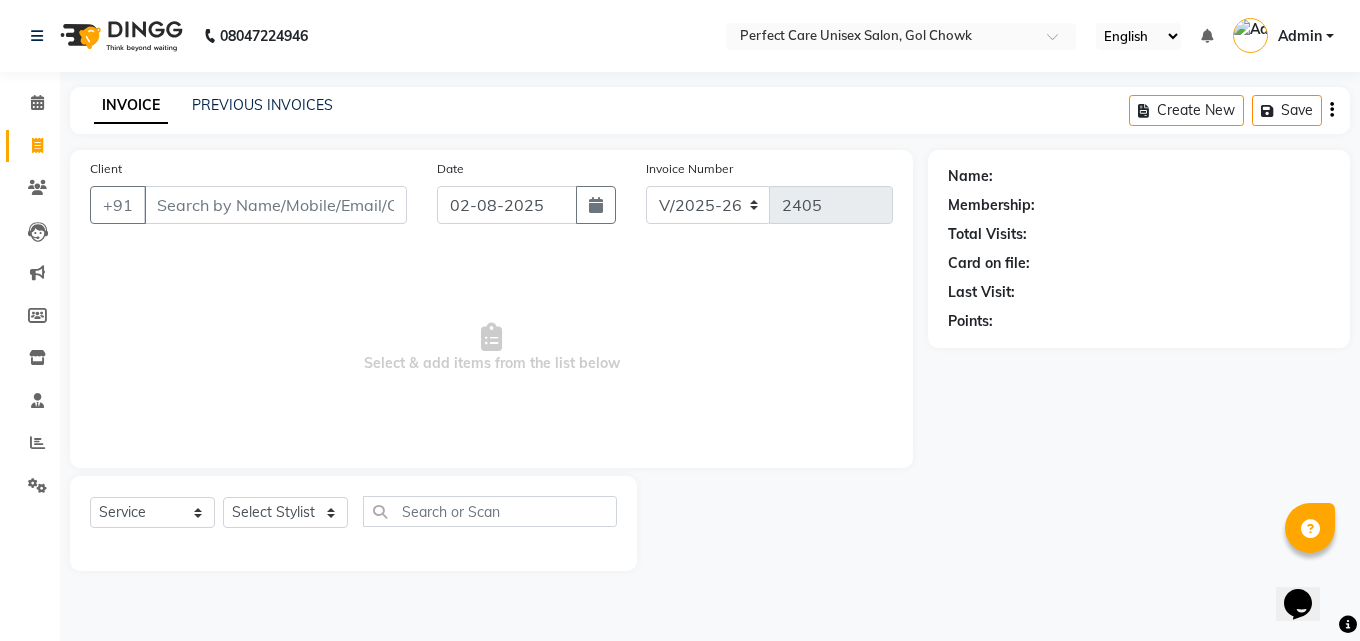 click on "INVOICE PREVIOUS INVOICES Create New Save Client +91 Date 02-08-2025 Invoice Number V/2025 V/2025-26 2405 Select & add items from the list below Select Service Product Membership Package Voucher Prepaid Gift Card Select Stylist MISS [LAST] MISS [LAST] MISS [LAST] MISS [LAST] MISS [LAST] MISS. [LAST] MISS. [LAST] MISS [LAST] MISS. [LAST] MISS [LAST] [LAST] MR. [LAST] MR. [LAST] MR. [LAST] MR. [LAST] MR [LAST] MR. [LAST] MR. [LAST] MR. [LAST] MR. [LAST] MR. [LAST] MR. [LAST] MR. [LAST] MR. [LAST] MR. [LAST] MR. [LAST] MR [LAST] NONE [LAST]" 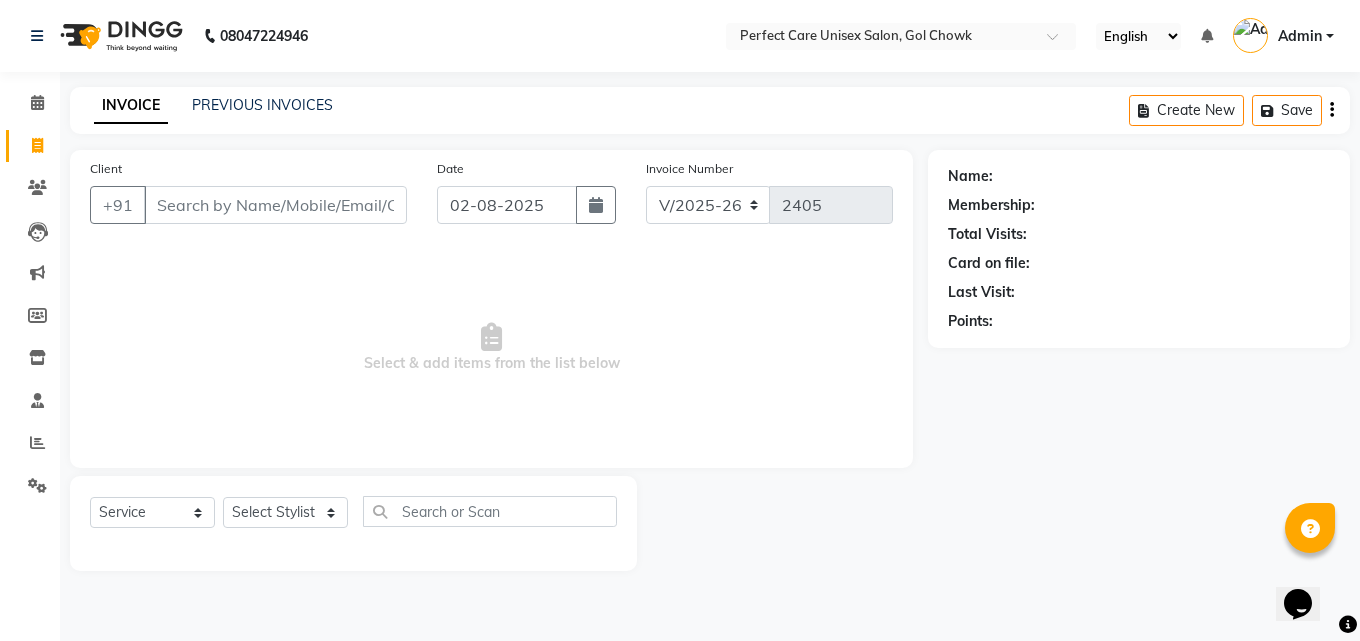 click 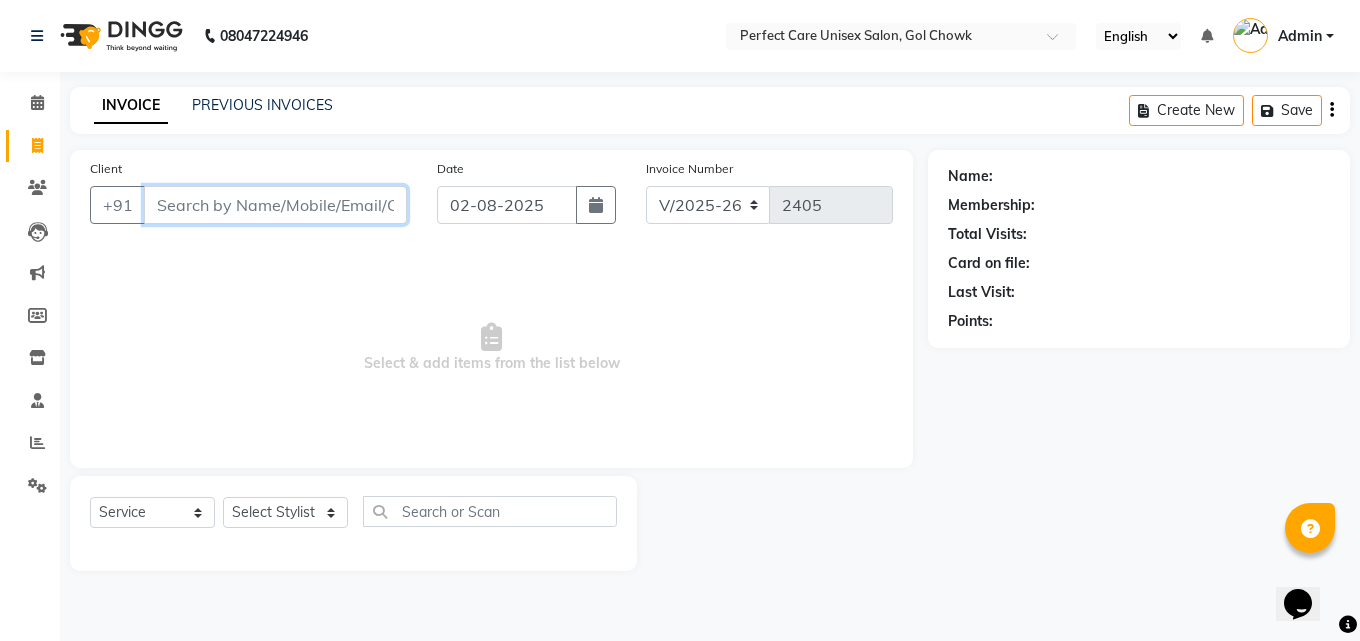 click on "Client" at bounding box center [275, 205] 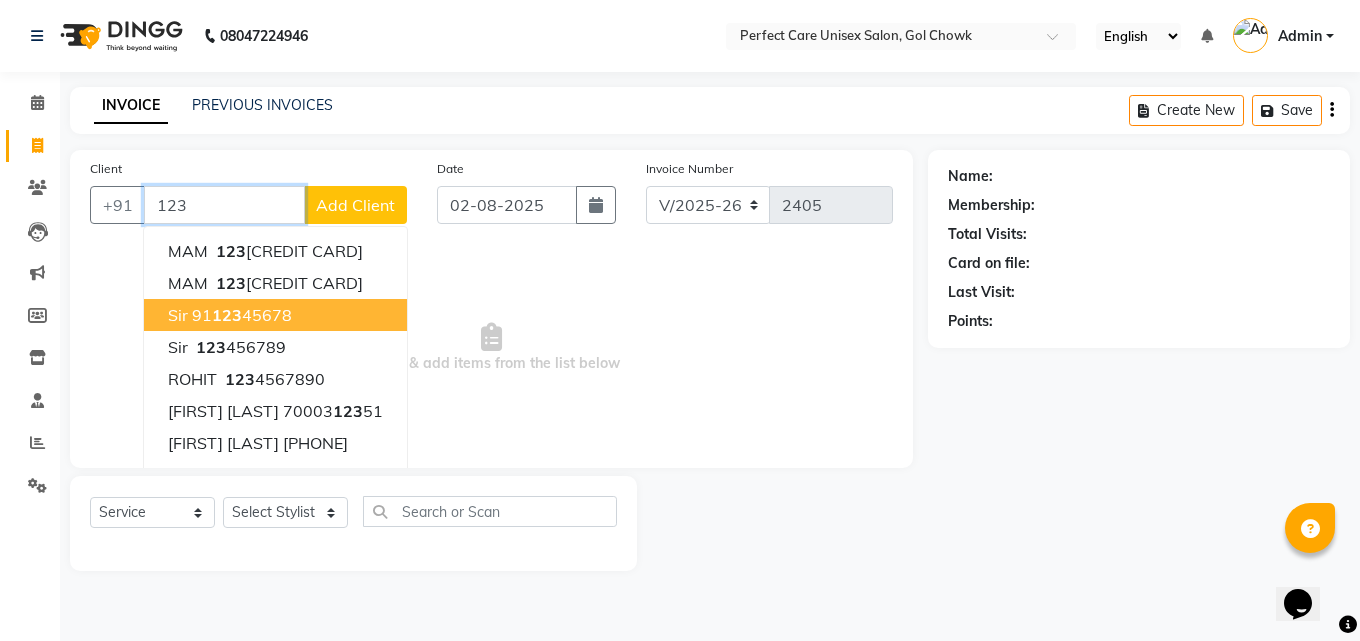 click on "sir 91 [PHONE]" at bounding box center (275, 315) 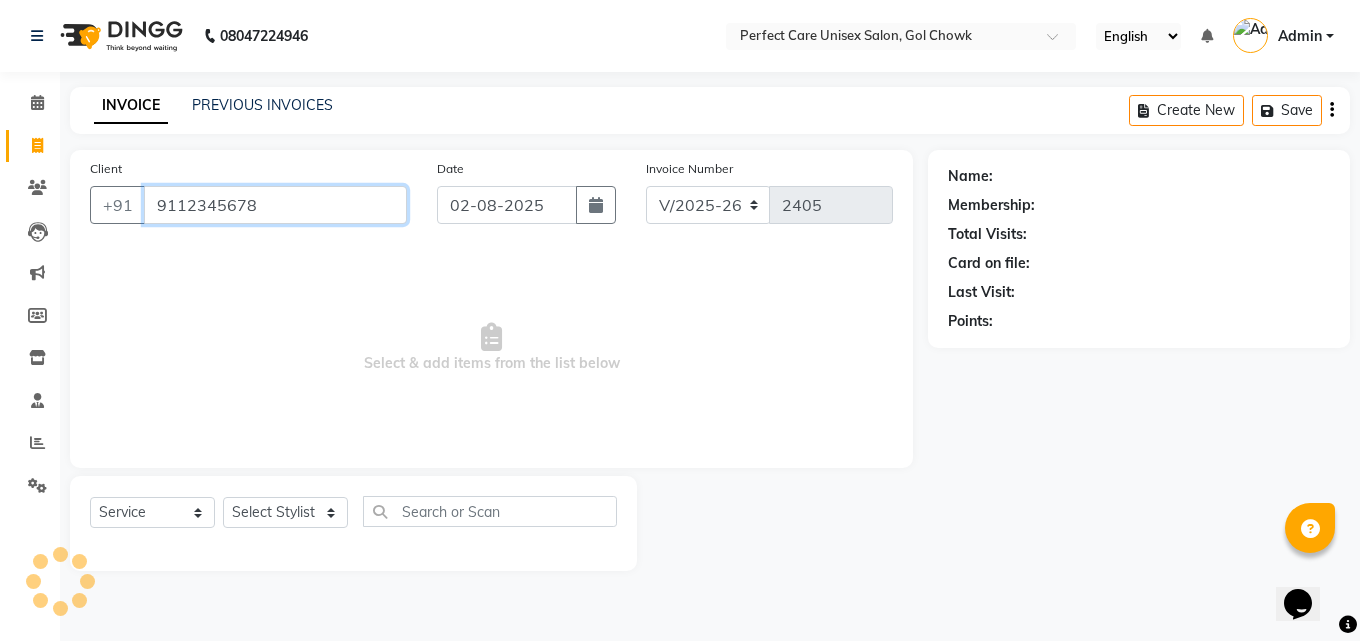 type on "9112345678" 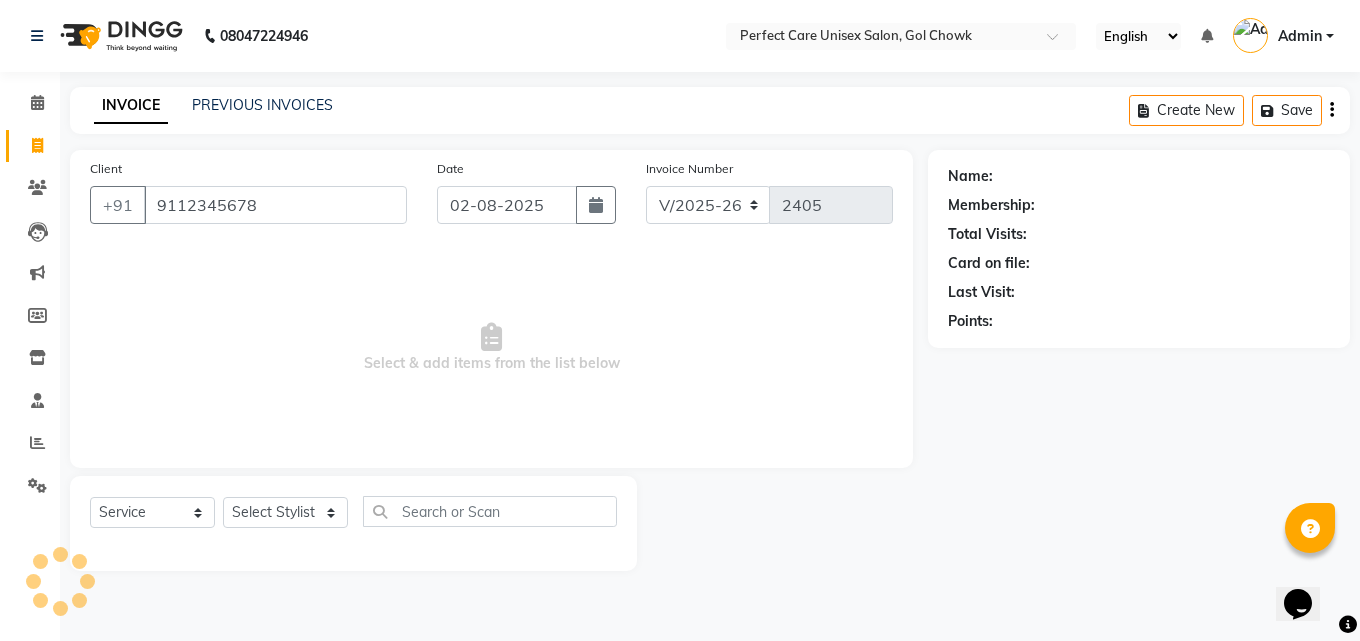 select on "1: Object" 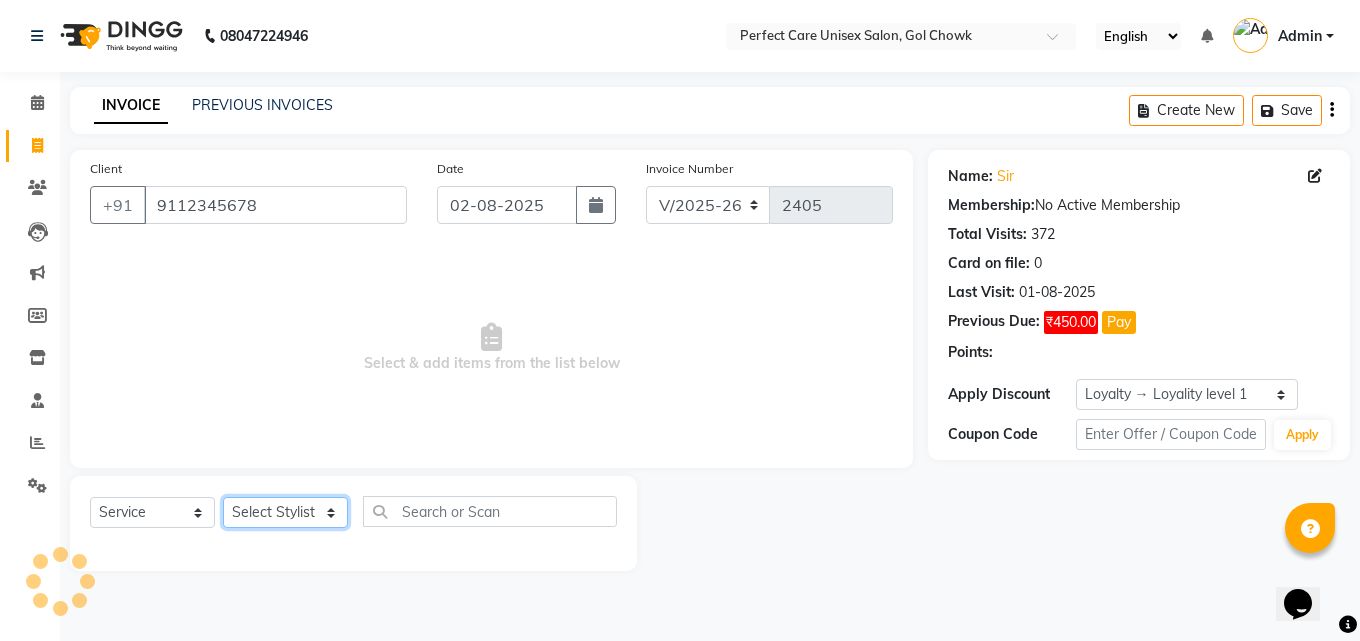 click on "Select Stylist MISS [LAST] MISS [LAST] MISS [LAST] MISS [LAST] MISS [LAST] MISS. [LAST] MISS. [LAST] MISS [LAST] MISS. [LAST] MISS [LAST] [LAST] MR. [LAST] MR. [LAST] MR. [LAST] MR. [LAST] MR [LAST] MR. [LAST] MR. [LAST] MR. [LAST] MR. [LAST] MR. [LAST] MR. [LAST] MR. [LAST] MR. [LAST] MR. [LAST] MR. [LAST] MR [LAST] NONE [LAST]" 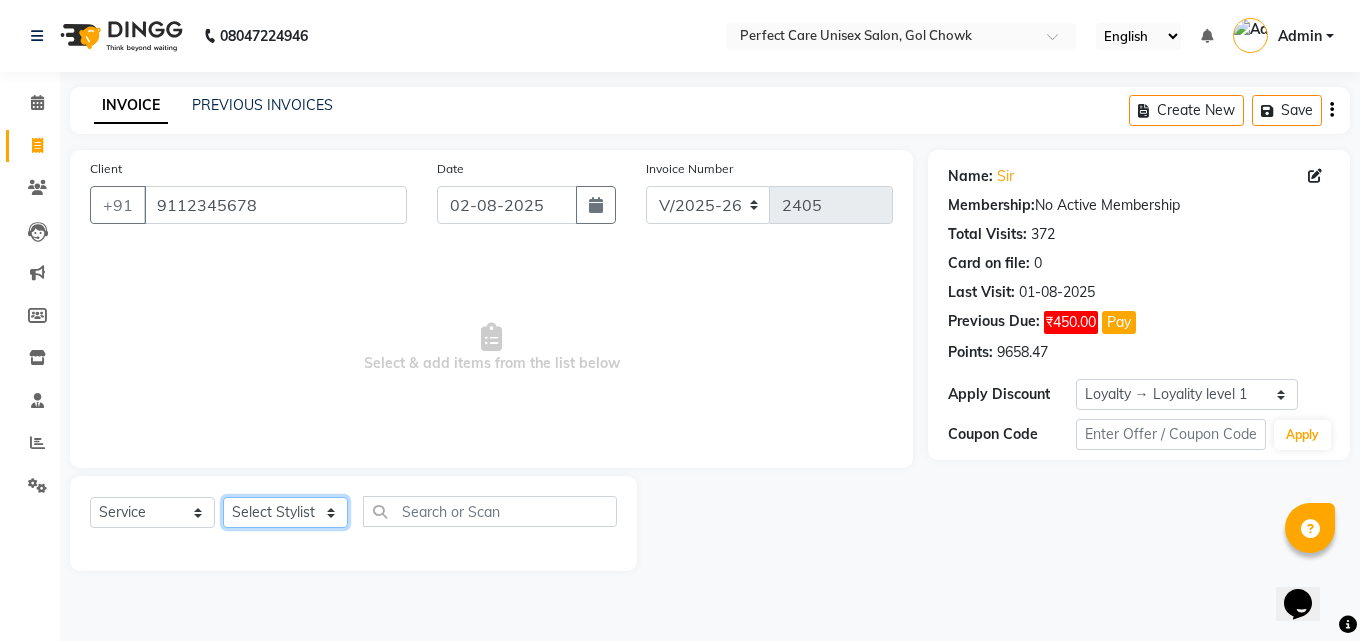 select on "86125" 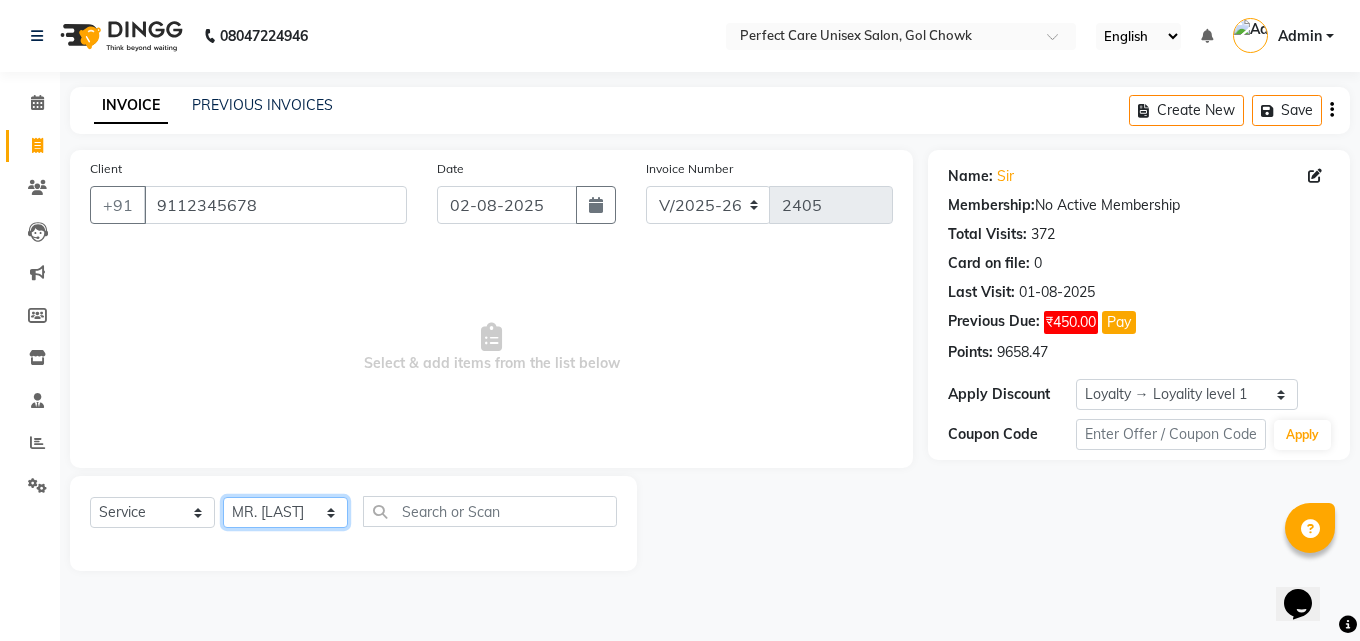 click on "Select Stylist MISS [LAST] MISS [LAST] MISS [LAST] MISS [LAST] MISS [LAST] MISS. [LAST] MISS. [LAST] MISS [LAST] MISS. [LAST] MISS [LAST] [LAST] MR. [LAST] MR. [LAST] MR. [LAST] MR. [LAST] MR [LAST] MR. [LAST] MR. [LAST] MR. [LAST] MR. [LAST] MR. [LAST] MR. [LAST] MR. [LAST] MR. [LAST] MR. [LAST] MR. [LAST] MR [LAST] NONE [LAST]" 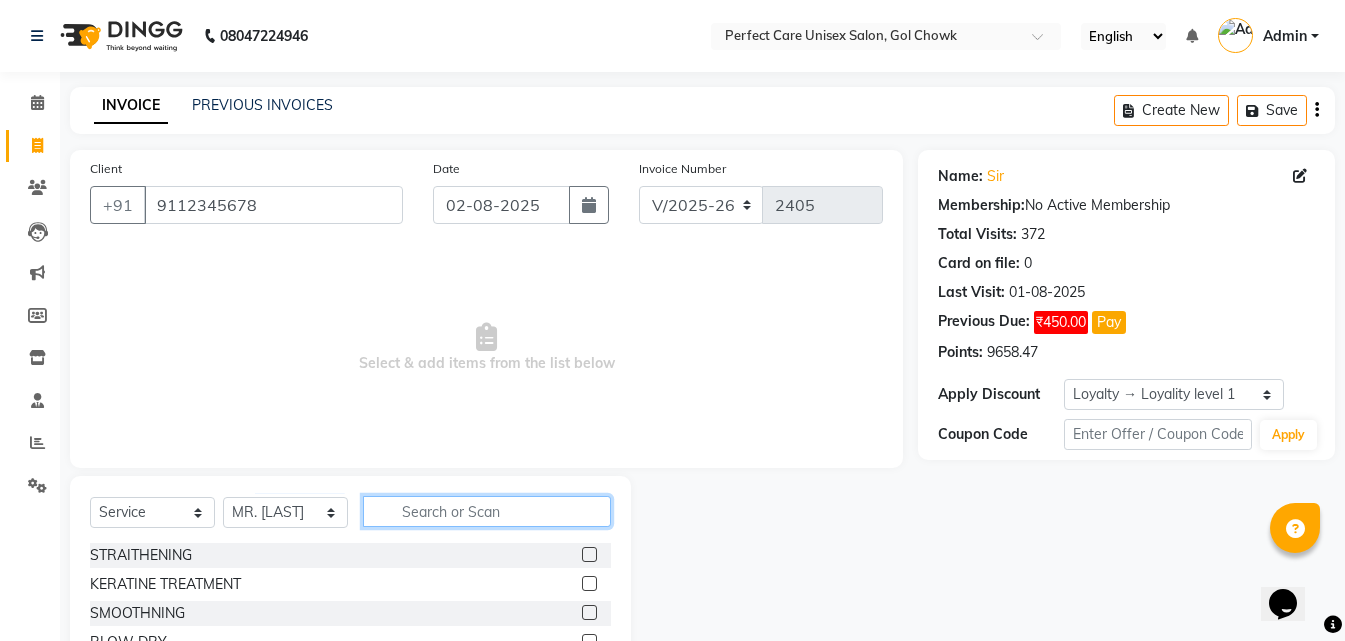 click 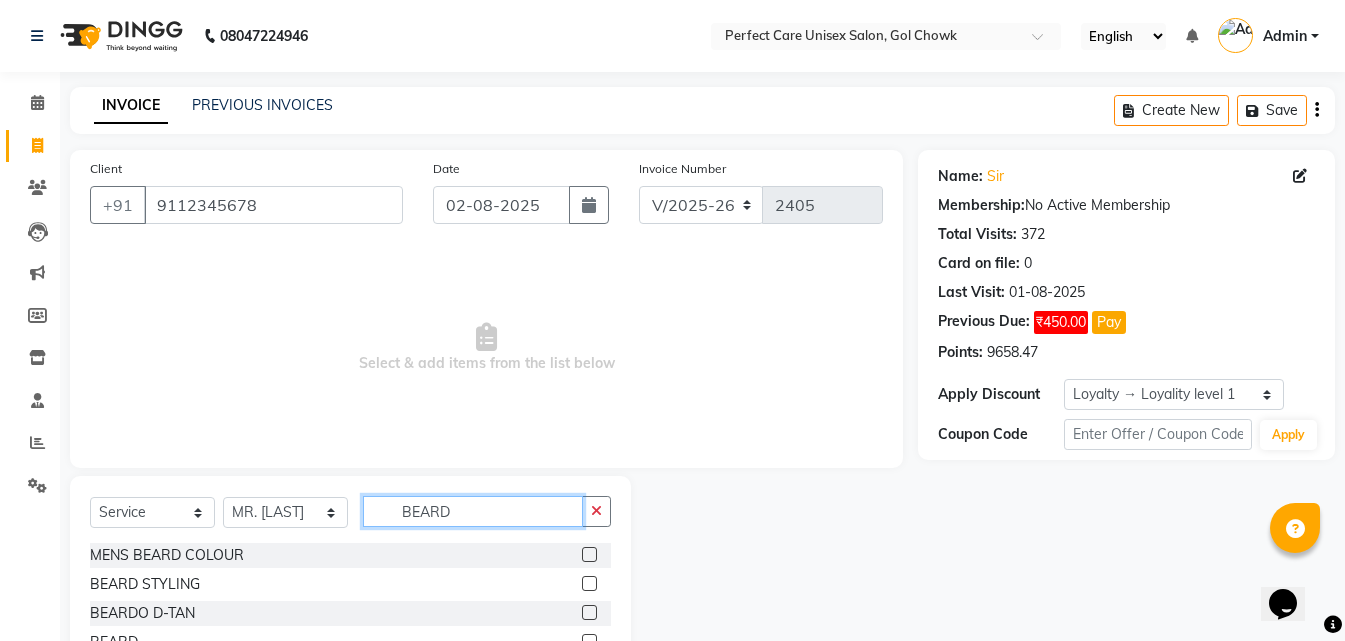 scroll, scrollTop: 76, scrollLeft: 0, axis: vertical 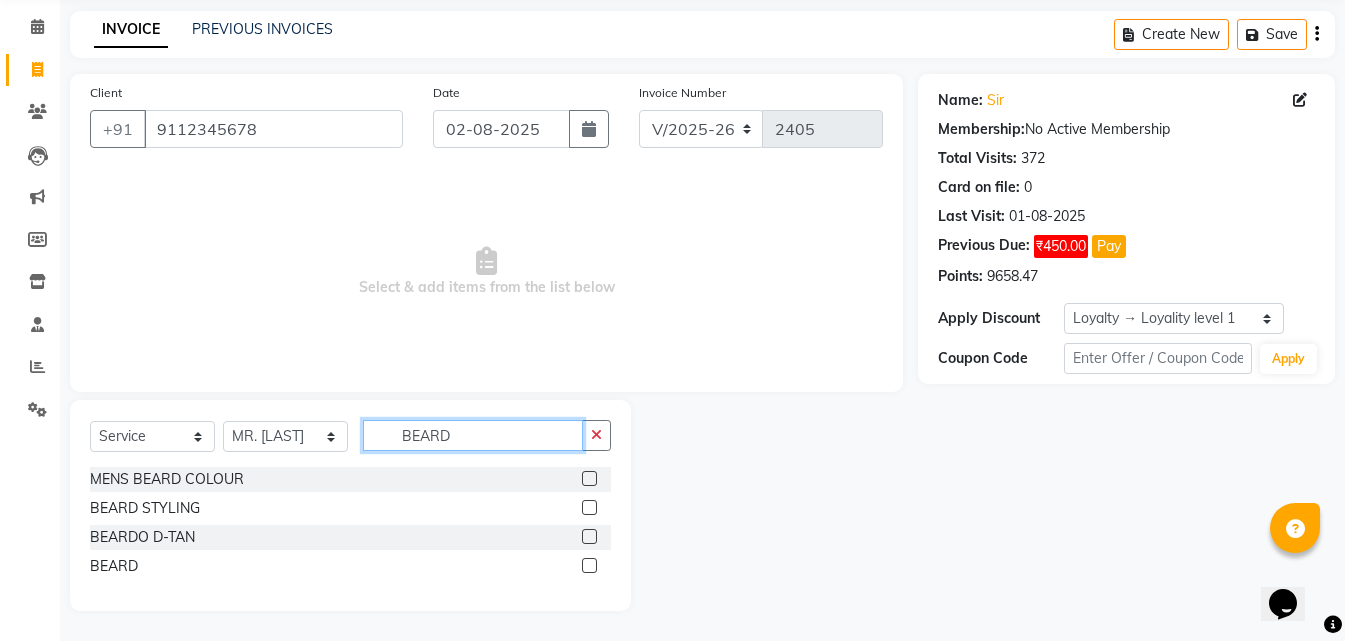 drag, startPoint x: 404, startPoint y: 434, endPoint x: 372, endPoint y: 433, distance: 32.01562 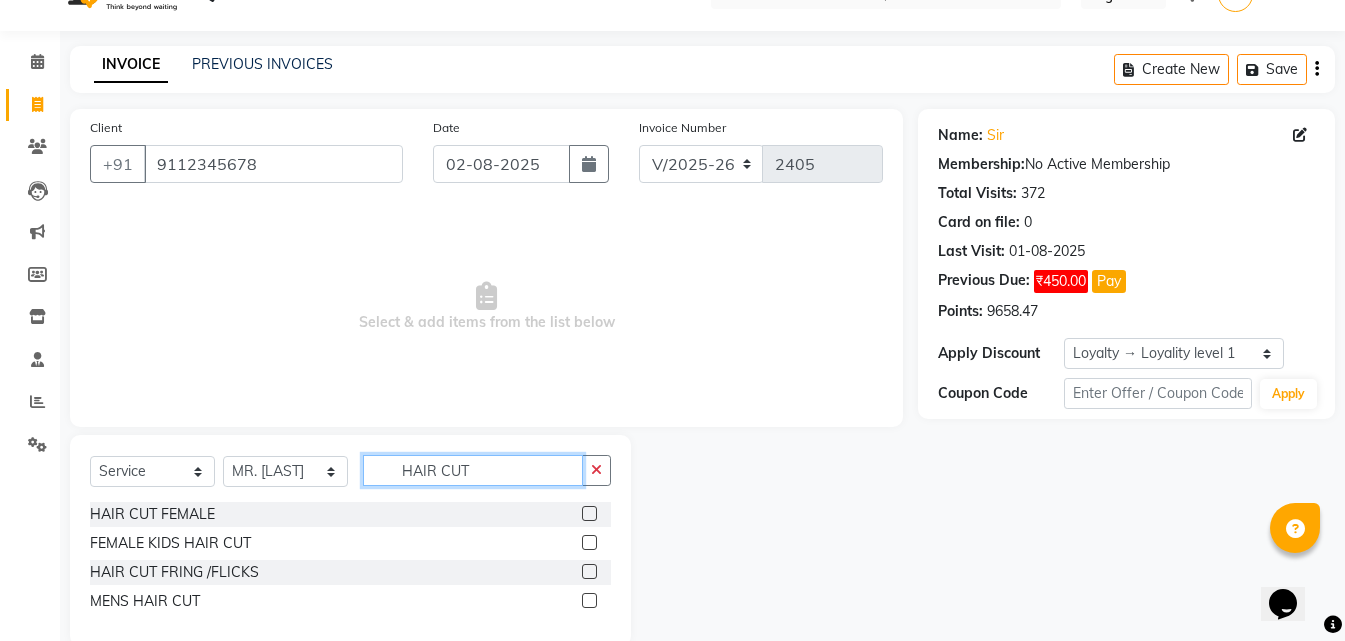 scroll, scrollTop: 76, scrollLeft: 0, axis: vertical 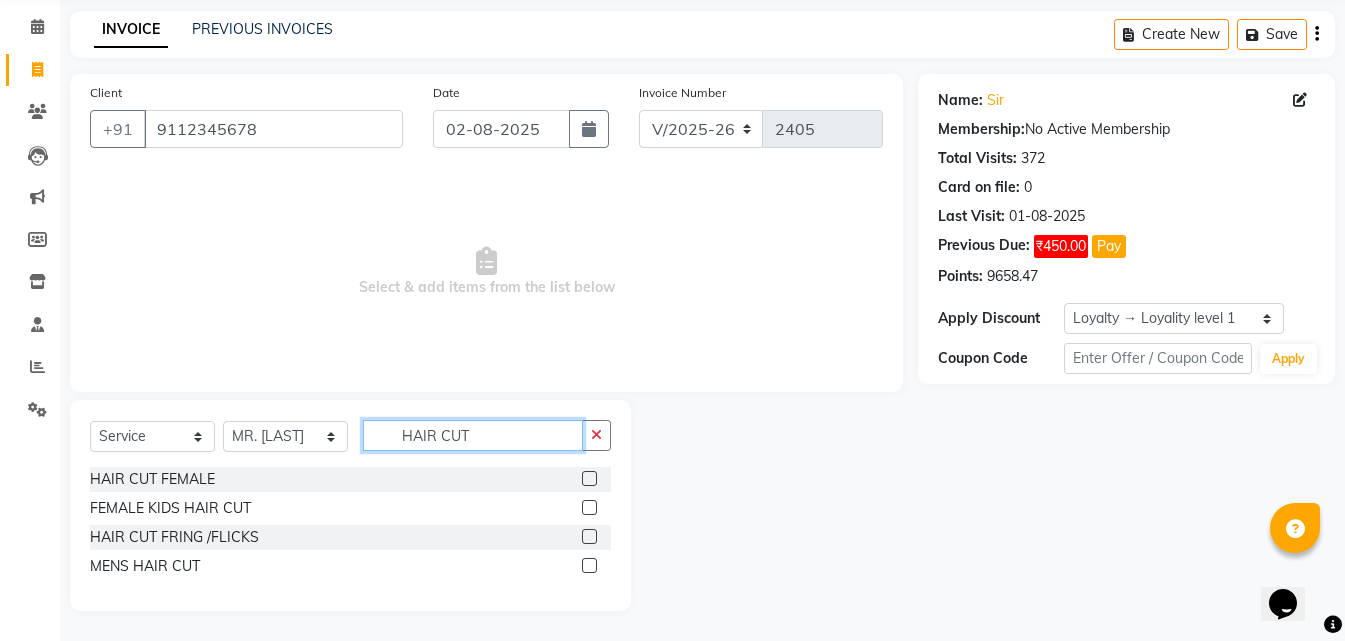 type on "HAIR CUT" 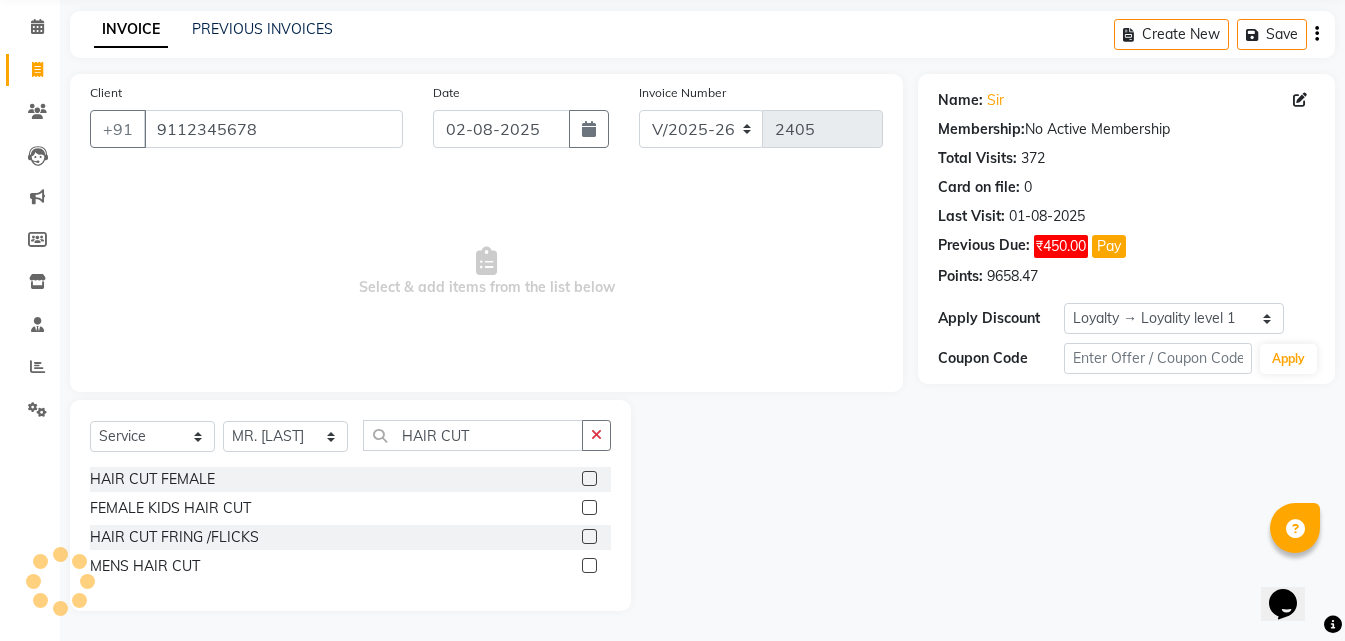 click 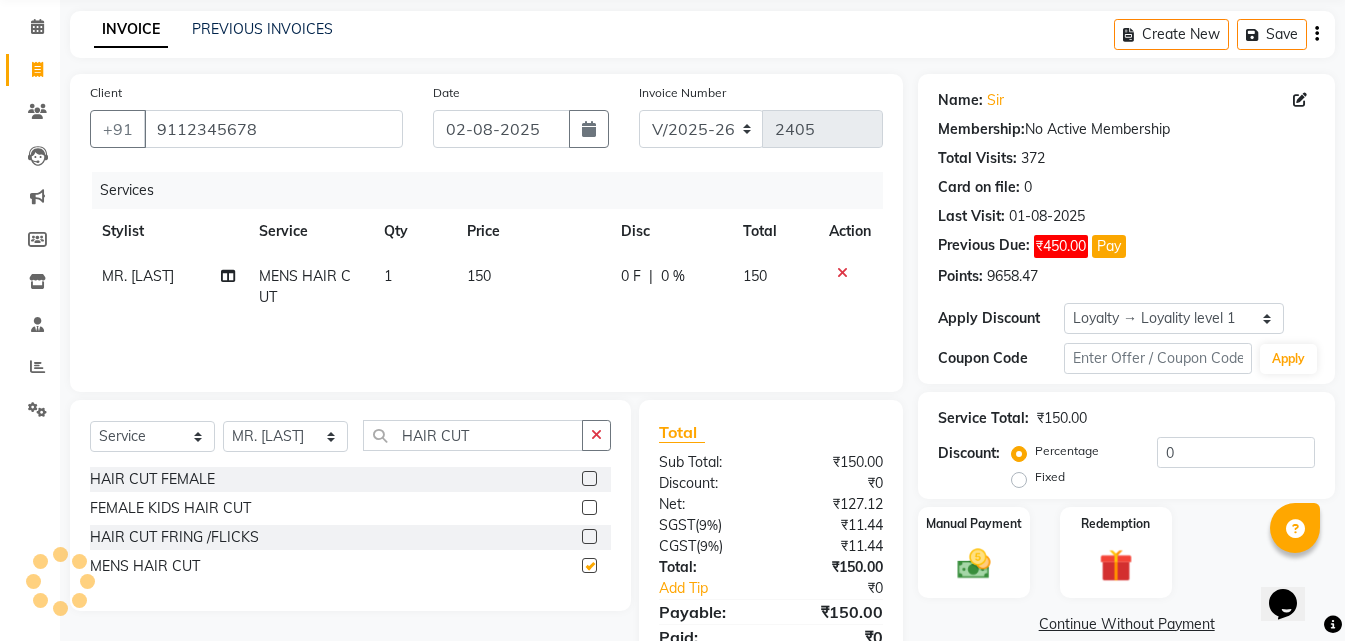 checkbox on "false" 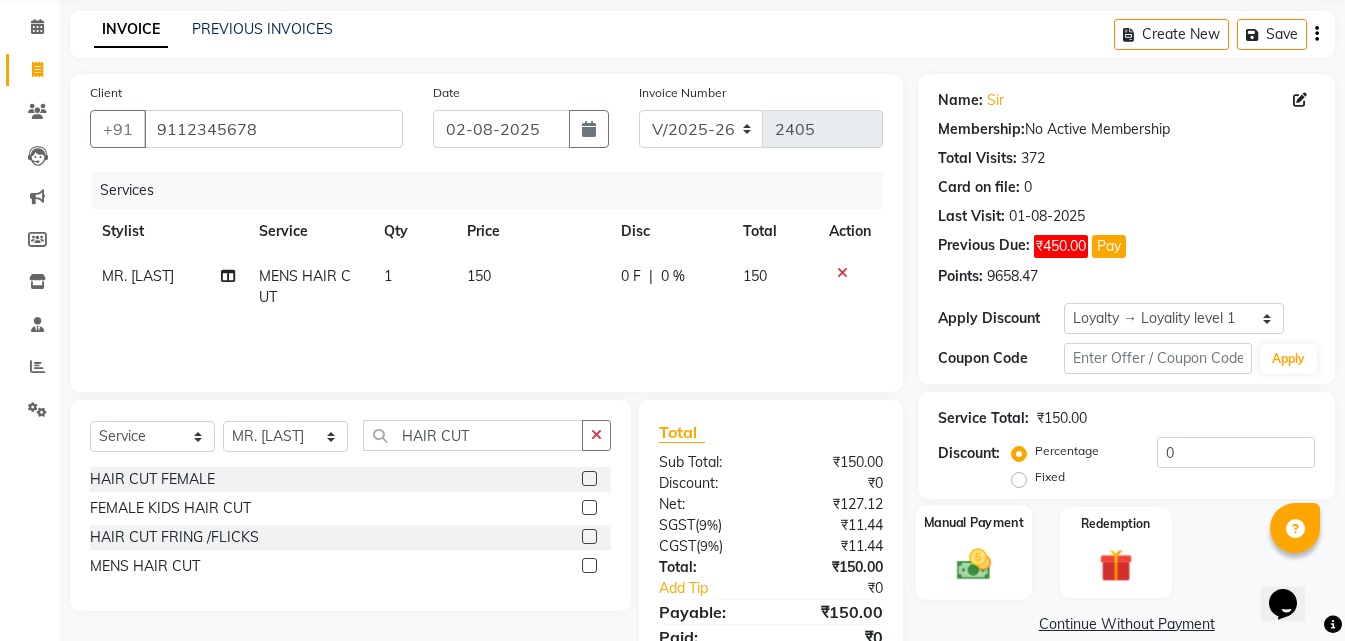 click 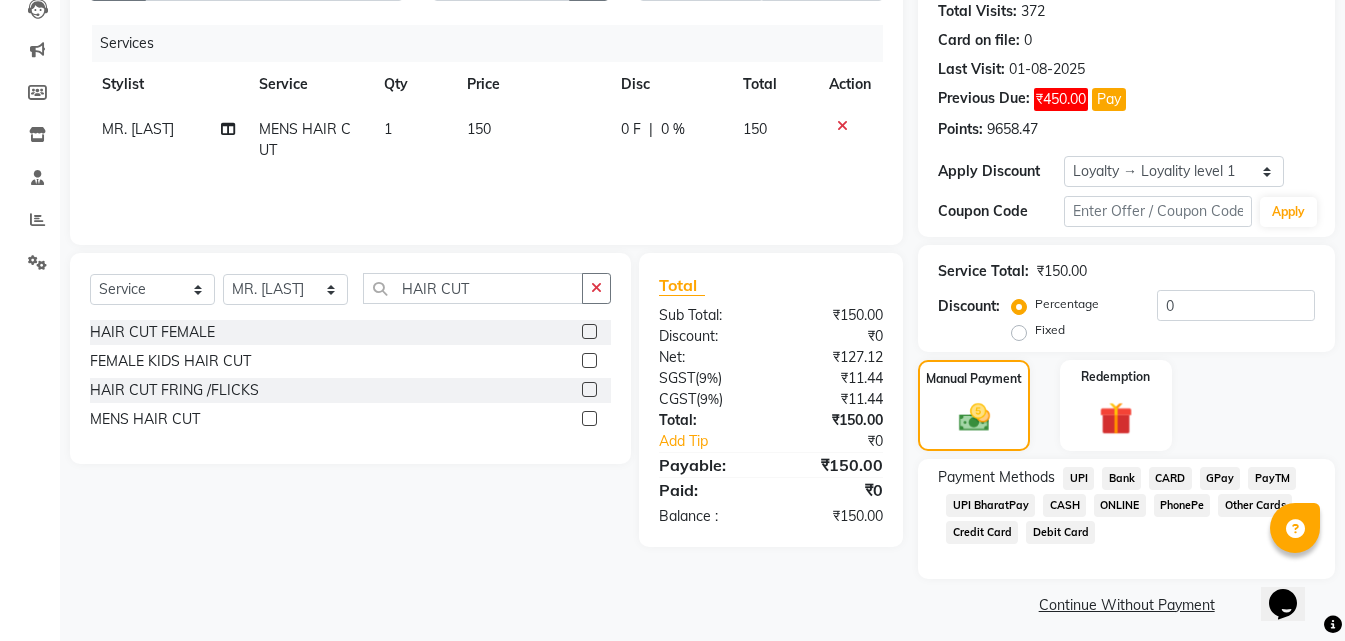 scroll, scrollTop: 232, scrollLeft: 0, axis: vertical 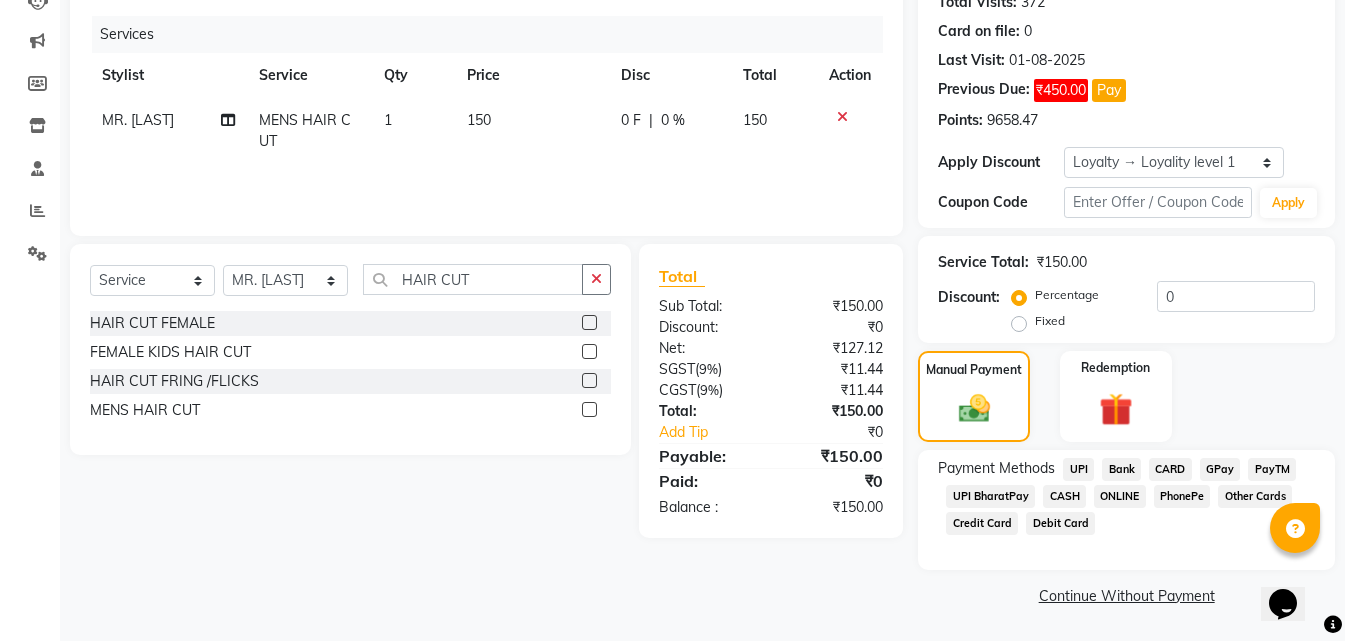 click on "CASH" 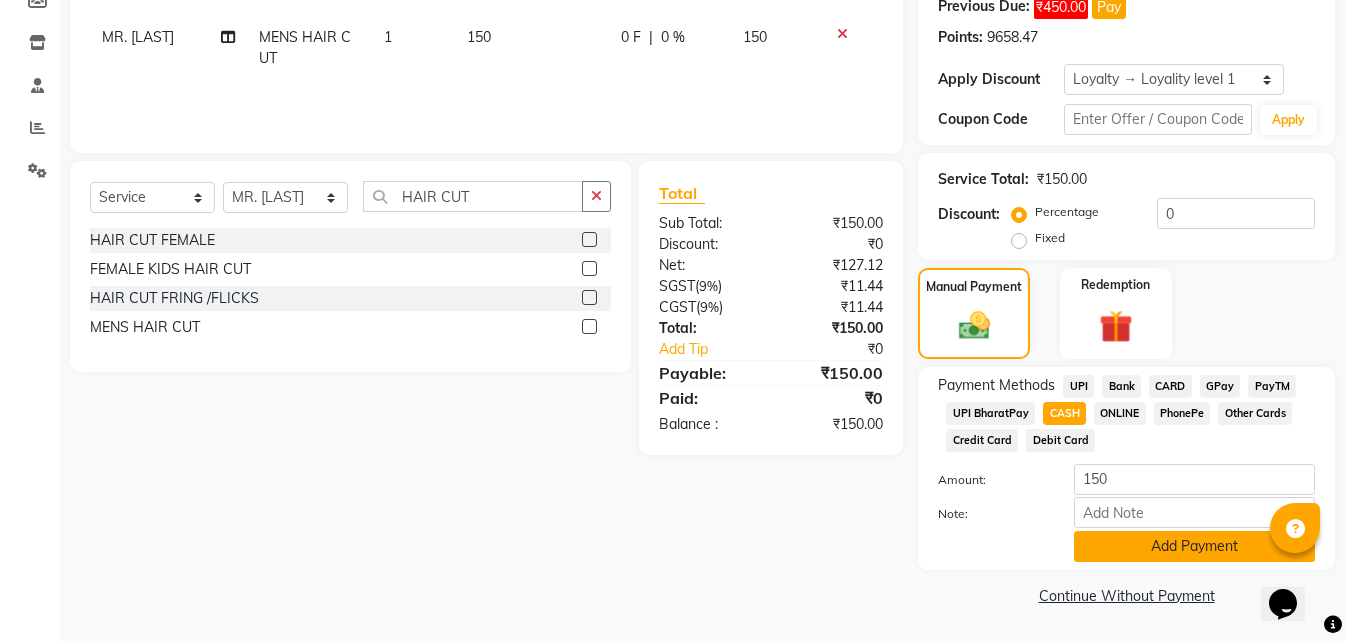 click on "Add Payment" 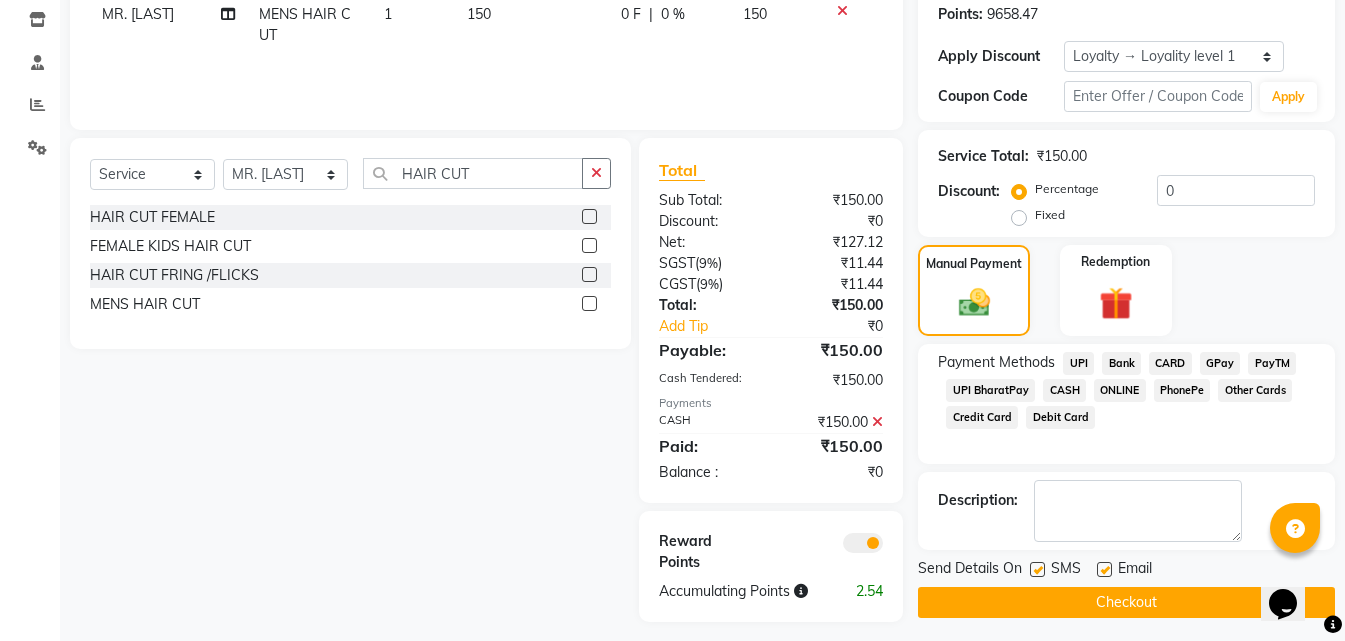 scroll, scrollTop: 349, scrollLeft: 0, axis: vertical 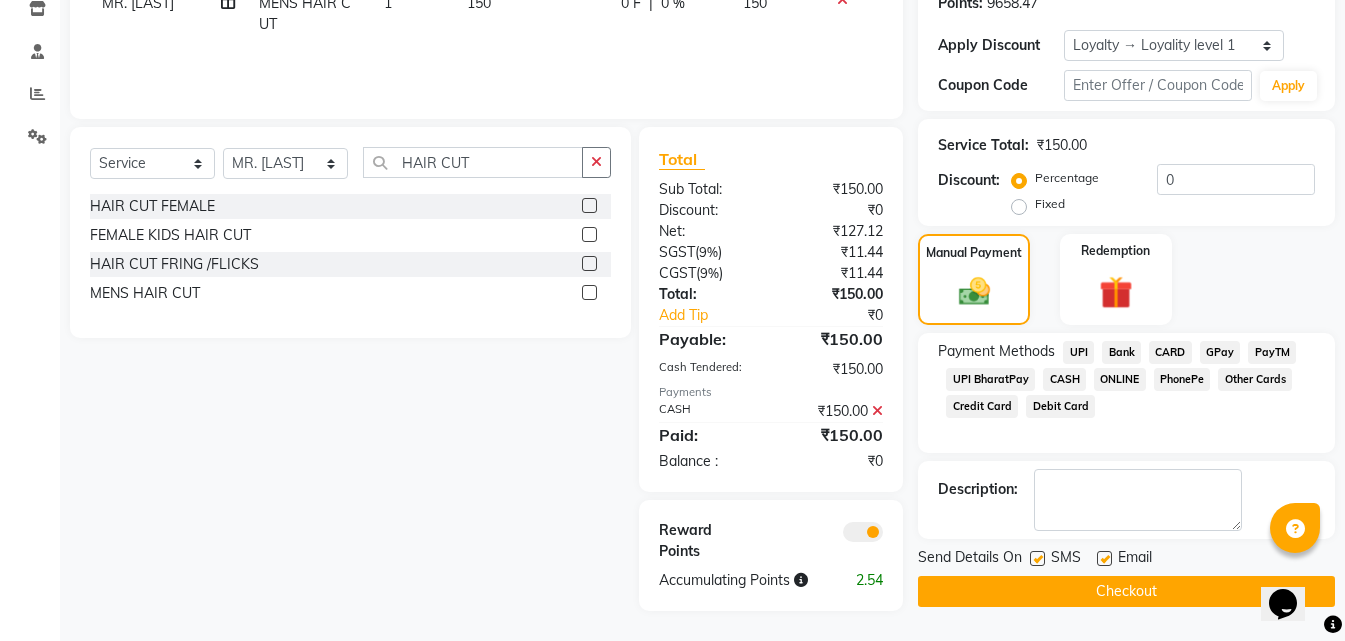 click on "Checkout" 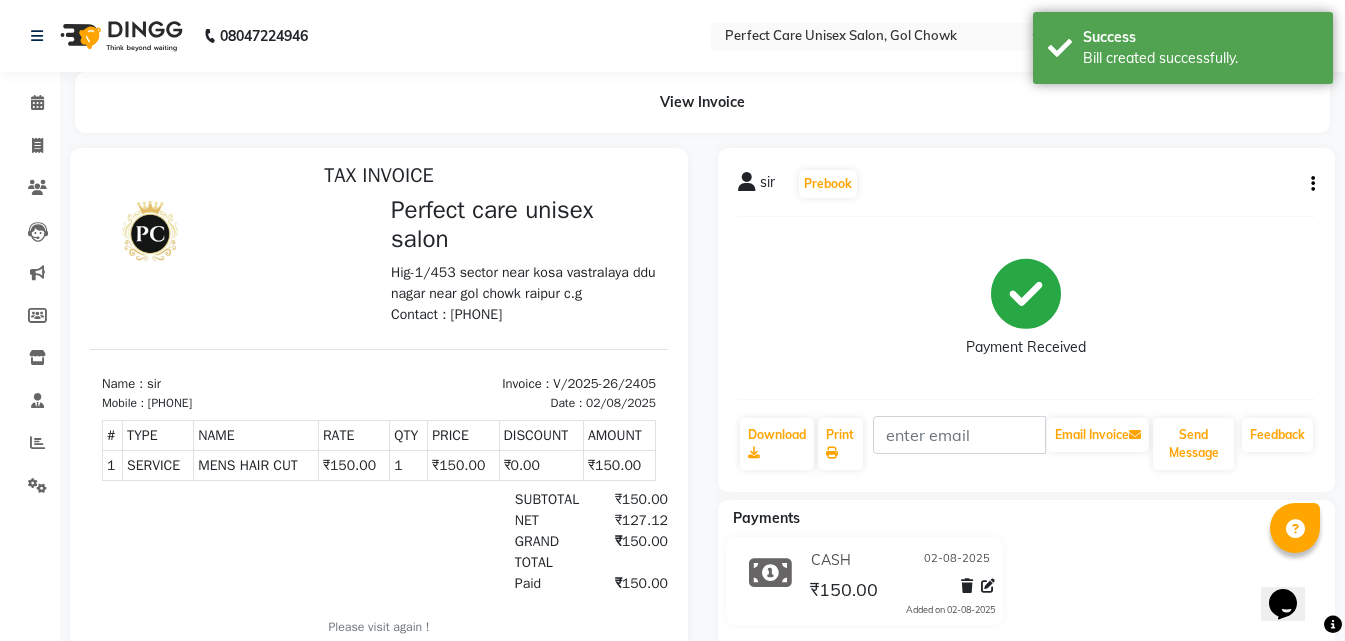 scroll, scrollTop: 16, scrollLeft: 0, axis: vertical 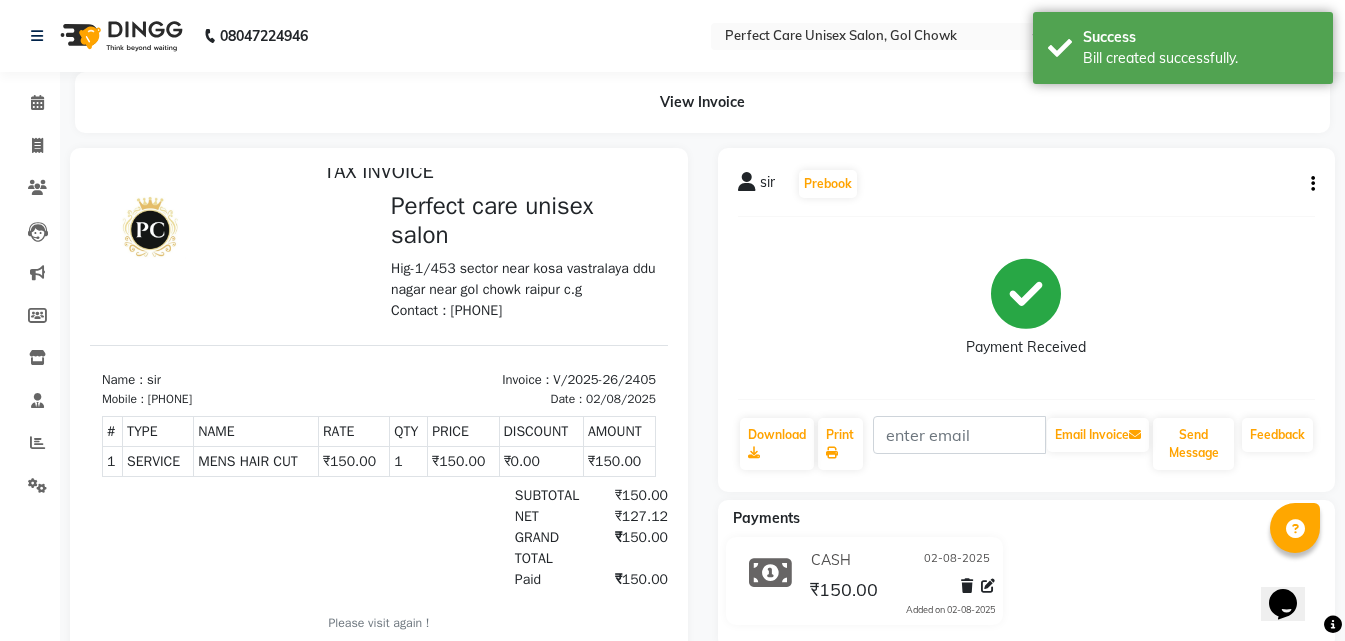 select on "service" 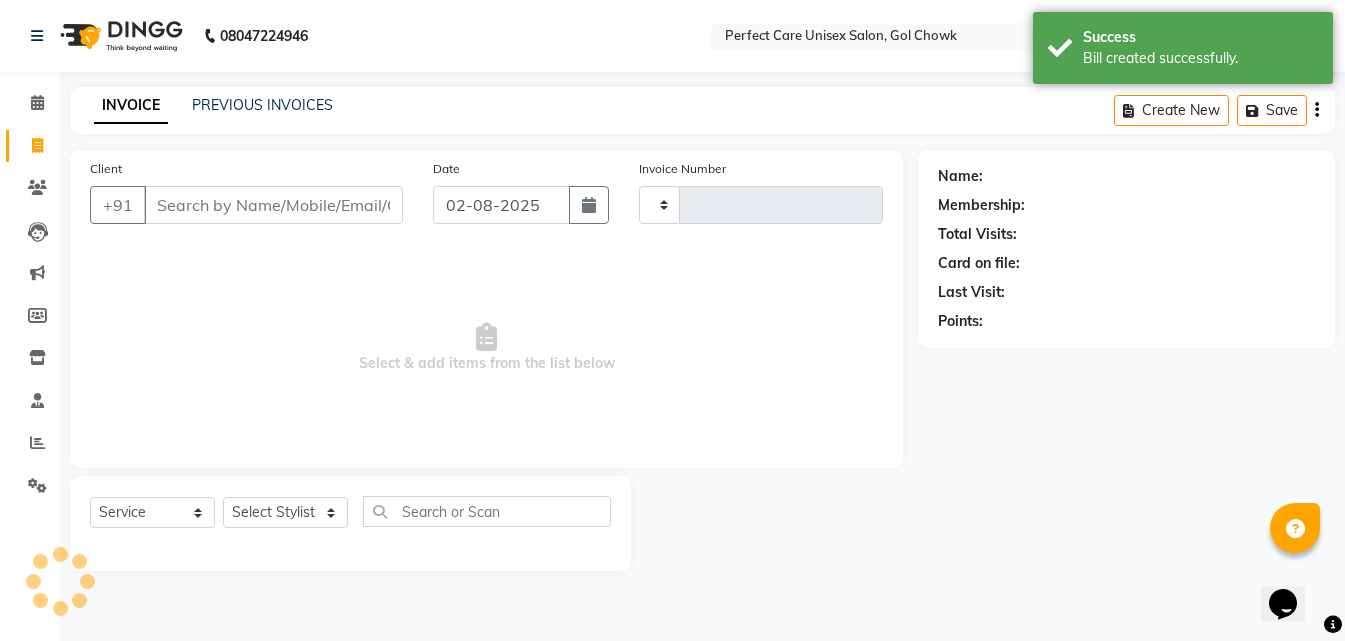 type on "2406" 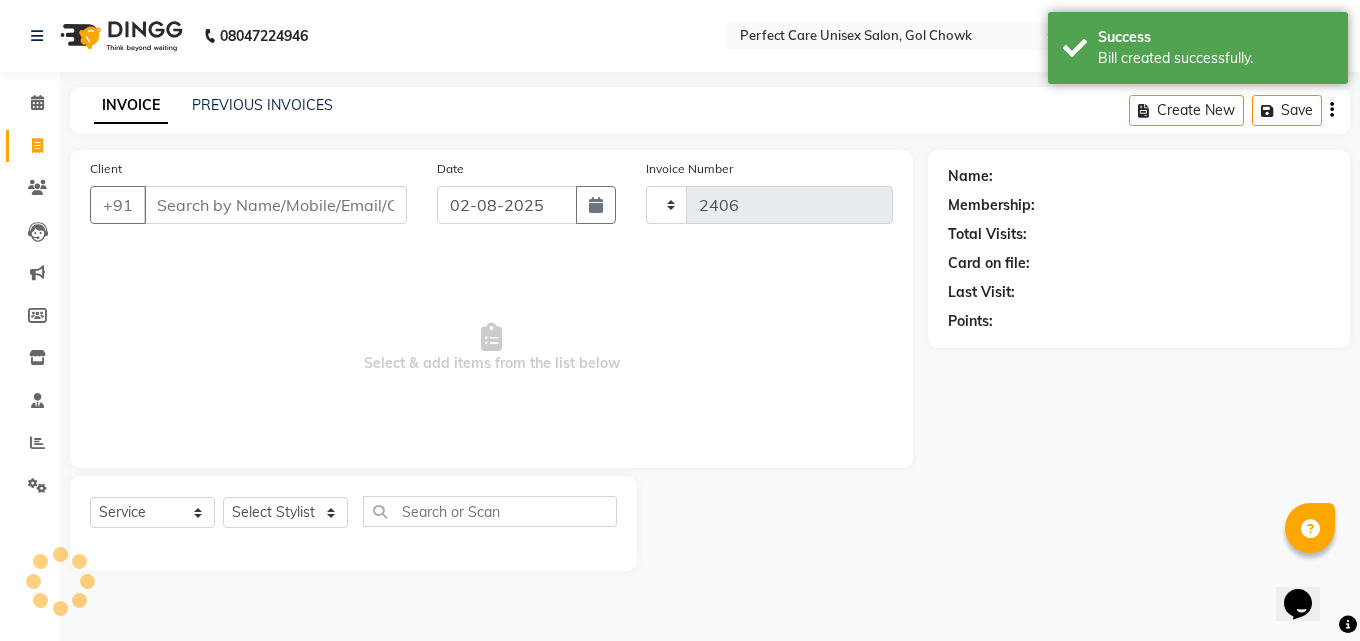 select on "4751" 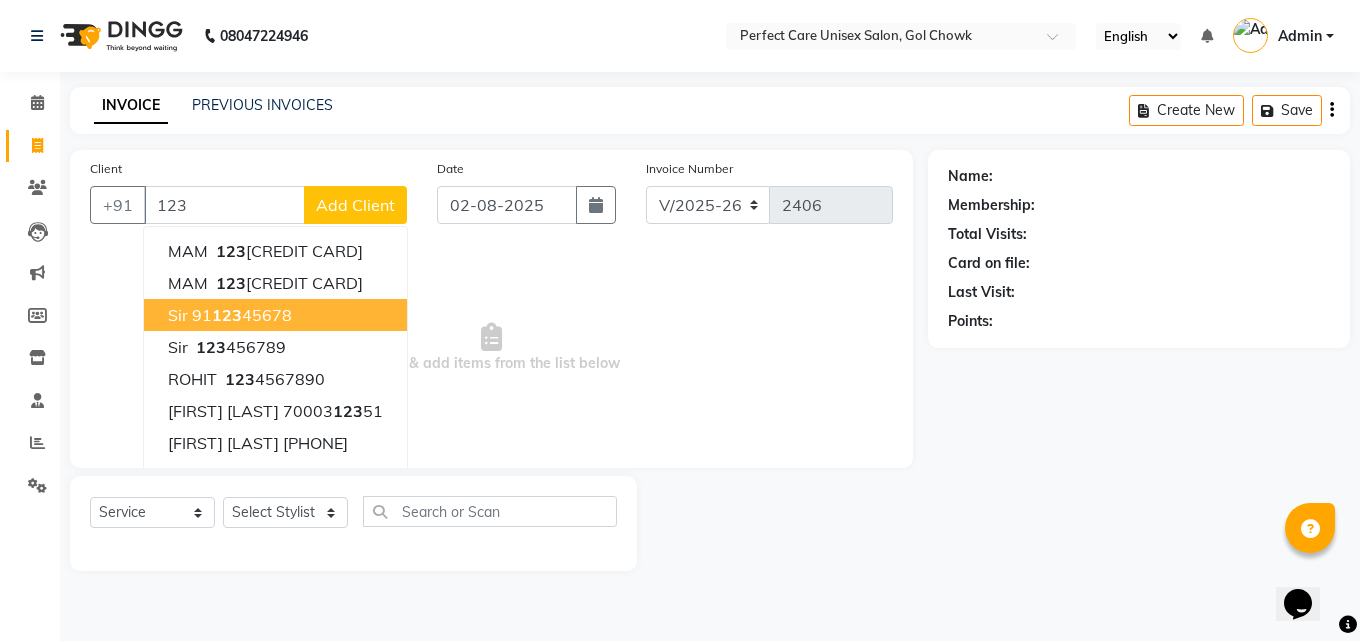 click on "123" at bounding box center [227, 315] 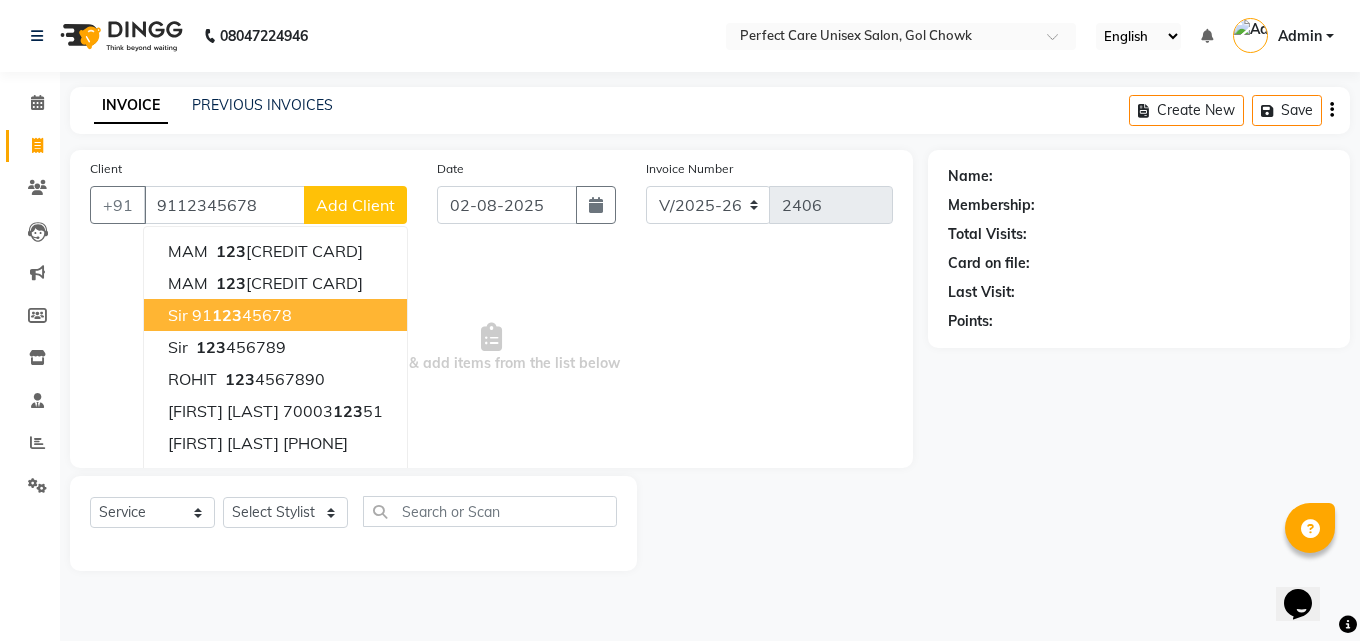 type on "9112345678" 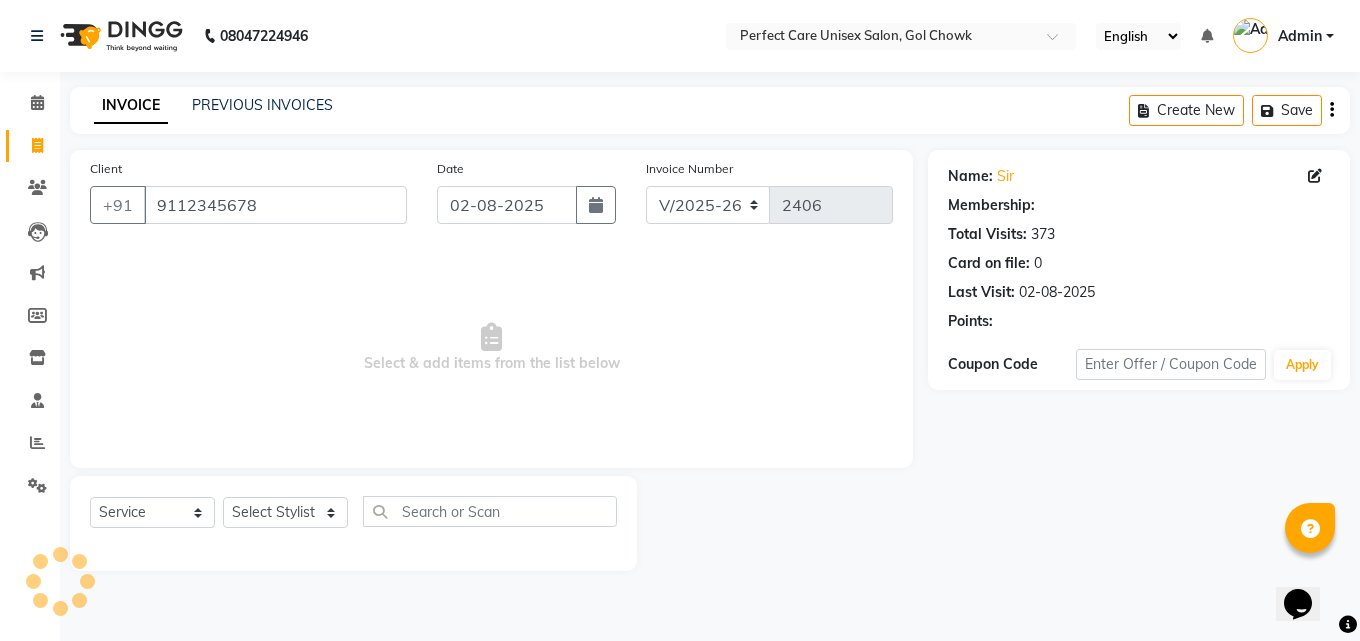 select on "1: Object" 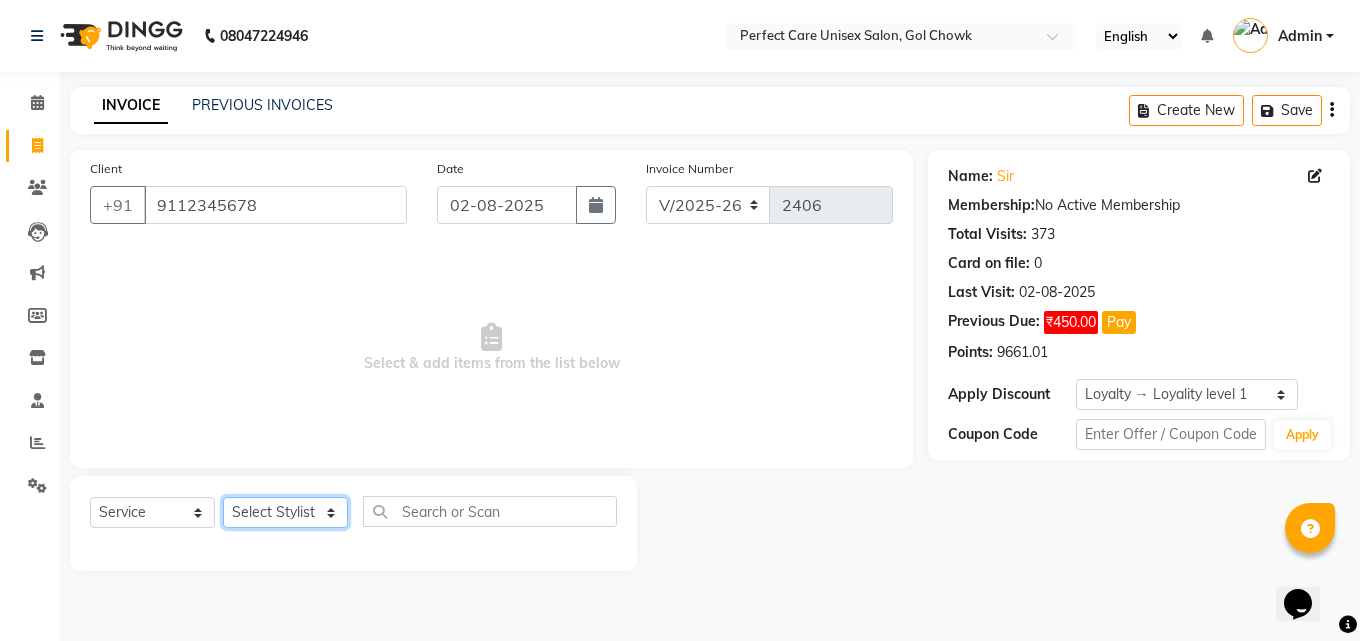 click on "Select Stylist MISS [LAST] MISS [LAST] MISS [LAST] MISS [LAST] MISS [LAST] MISS. [LAST] MISS. [LAST] MISS [LAST] MISS. [LAST] MISS [LAST] [LAST] MR. [LAST] MR. [LAST] MR. [LAST] MR. [LAST] MR [LAST] MR. [LAST] MR. [LAST] MR. [LAST] MR. [LAST] MR. [LAST] MR. [LAST] MR. [LAST] MR. [LAST] MR. [LAST] MR. [LAST] MR [LAST] NONE [LAST]" 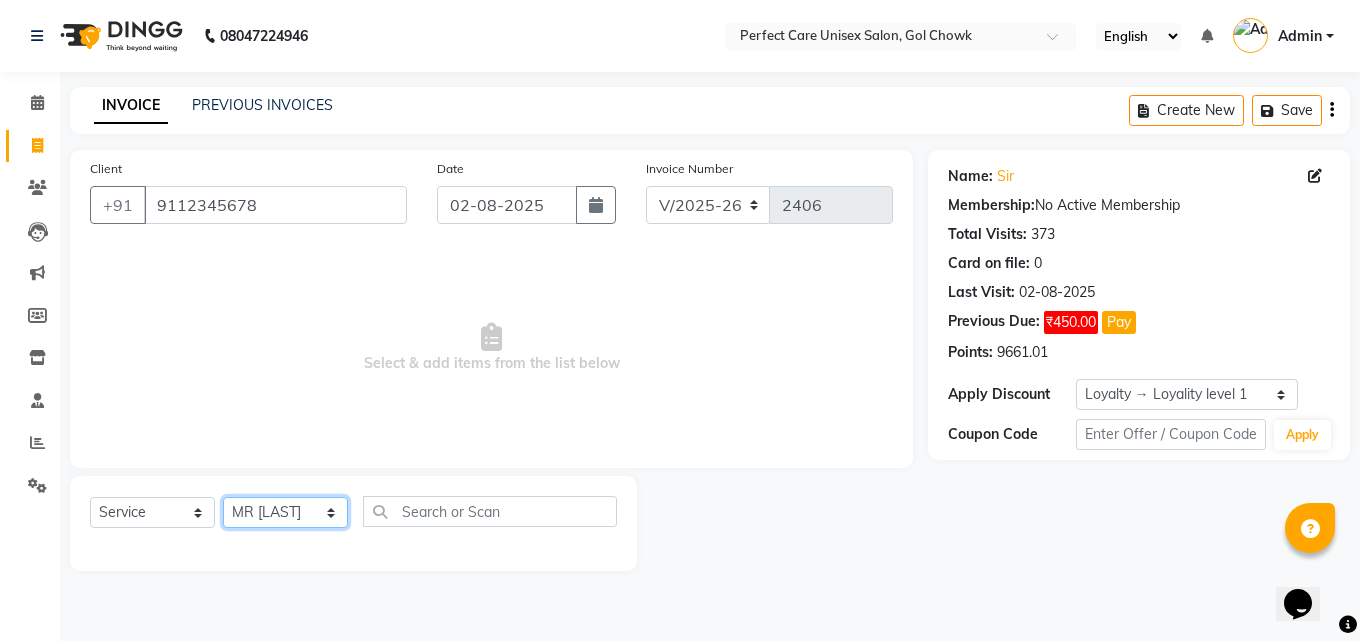 click on "Select Stylist MISS [LAST] MISS [LAST] MISS [LAST] MISS [LAST] MISS [LAST] MISS. [LAST] MISS. [LAST] MISS [LAST] MISS. [LAST] MISS [LAST] [LAST] MR. [LAST] MR. [LAST] MR. [LAST] MR. [LAST] MR [LAST] MR. [LAST] MR. [LAST] MR. [LAST] MR. [LAST] MR. [LAST] MR. [LAST] MR. [LAST] MR. [LAST] MR. [LAST] MR. [LAST] MR [LAST] NONE [LAST]" 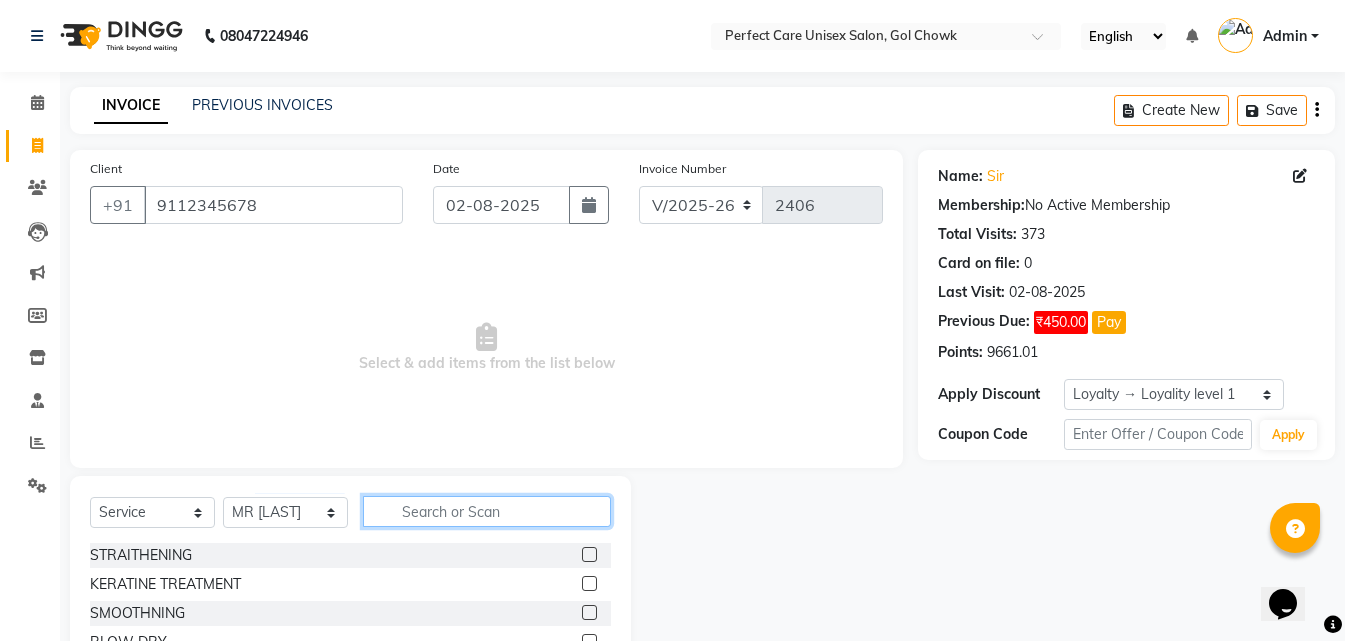 click 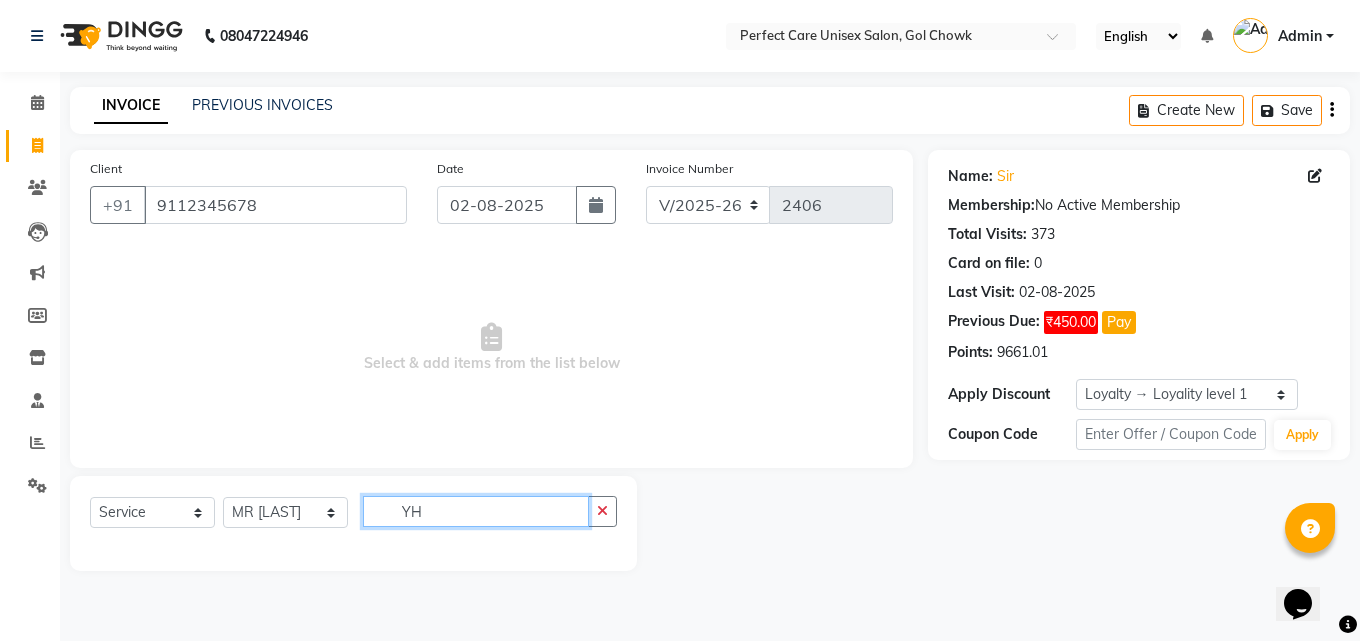 type on "Y" 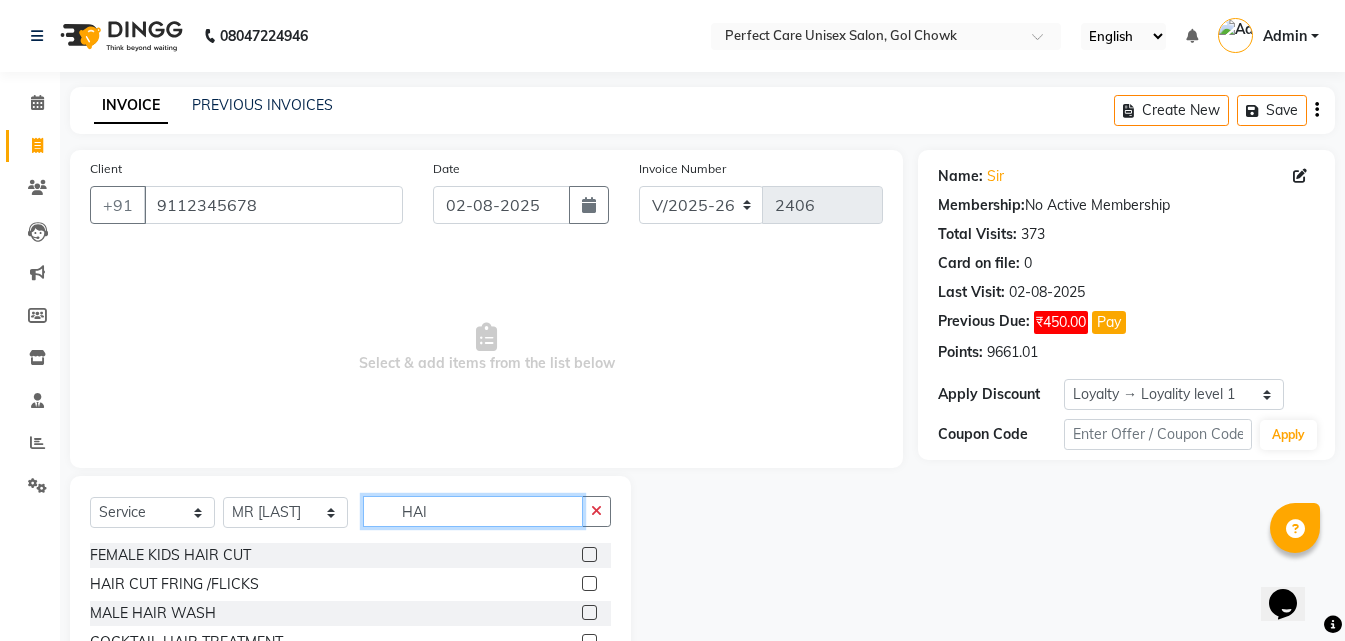 scroll, scrollTop: 177, scrollLeft: 0, axis: vertical 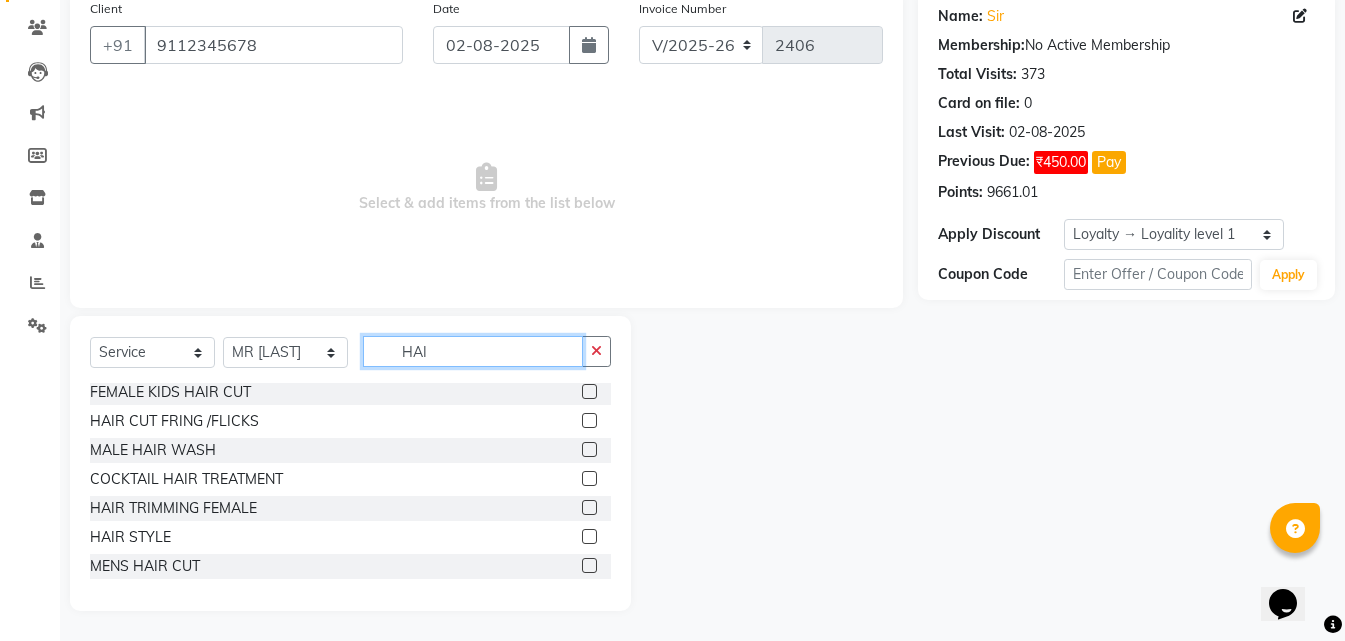 type on "HAI" 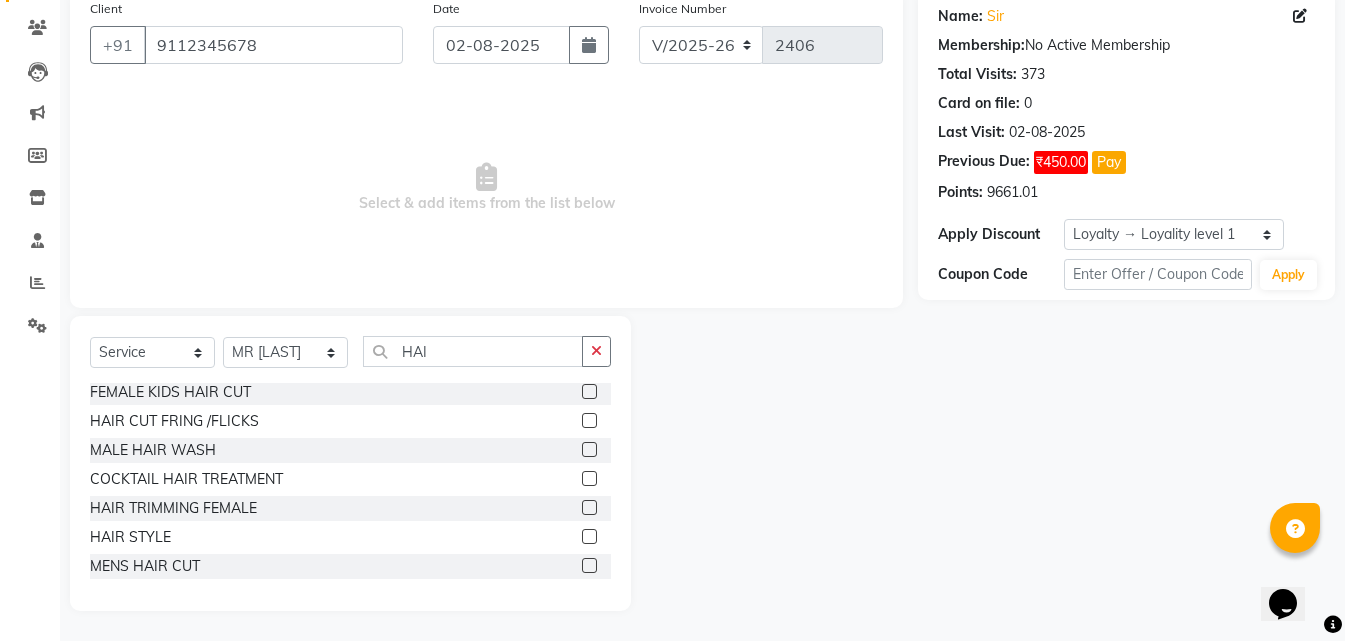 click 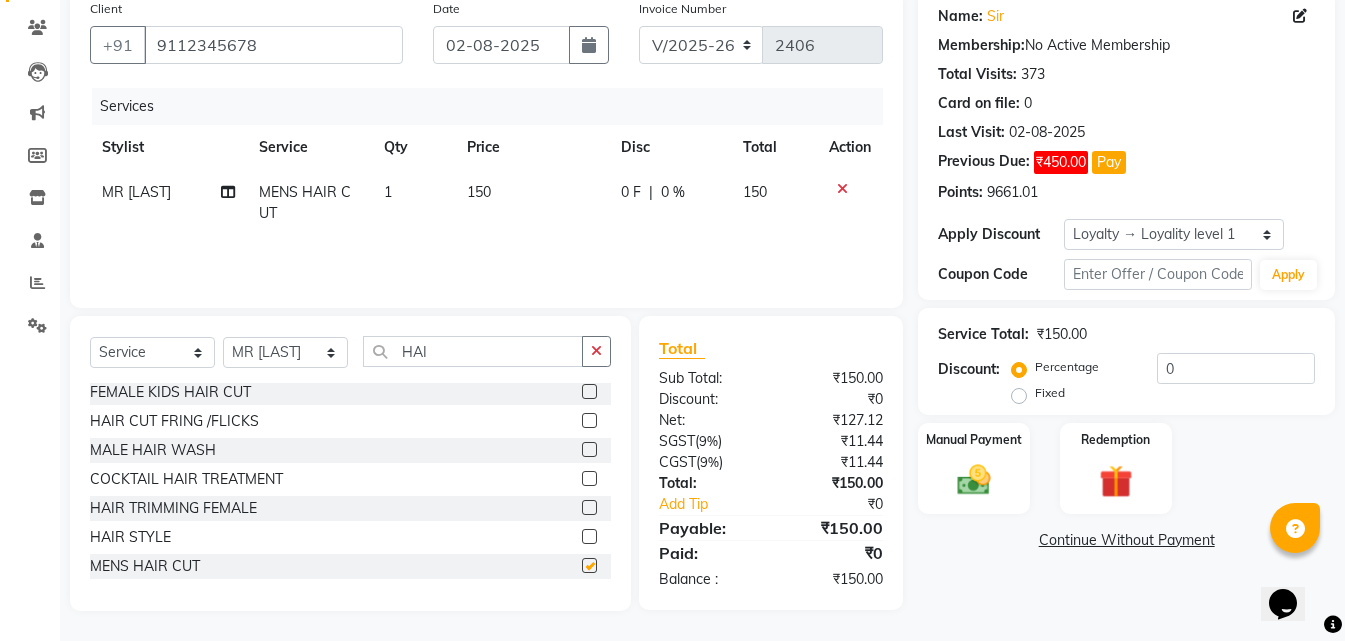 checkbox on "false" 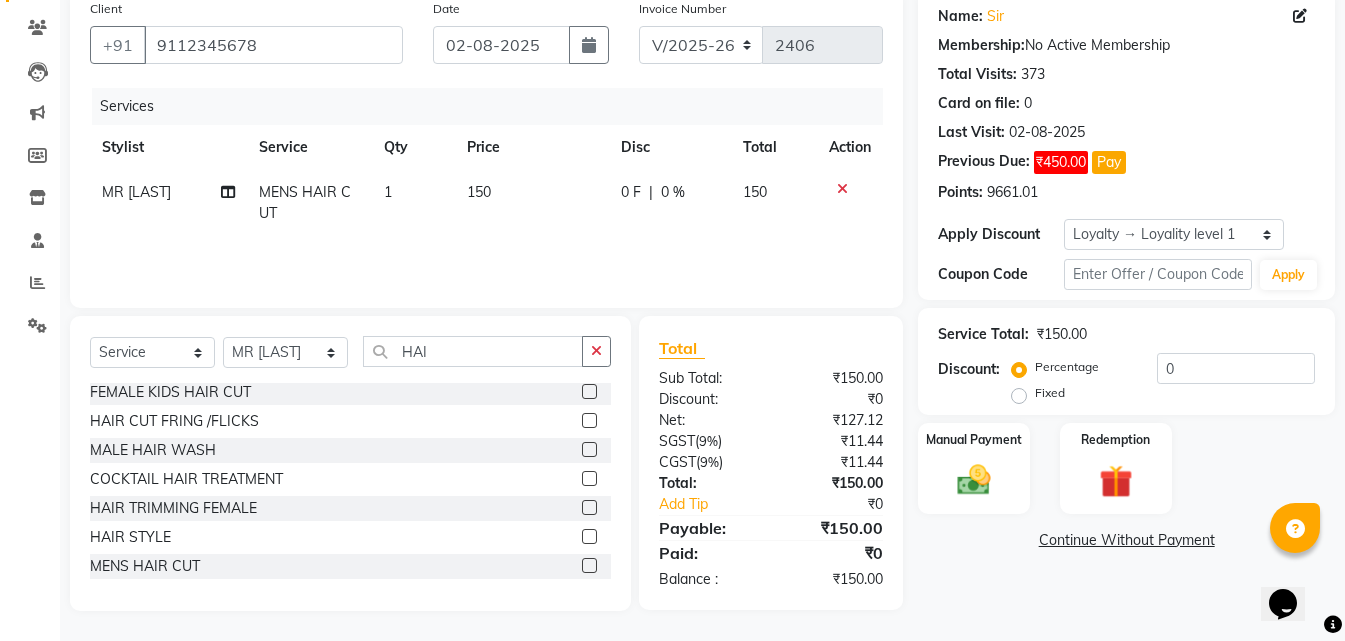 click on "150" 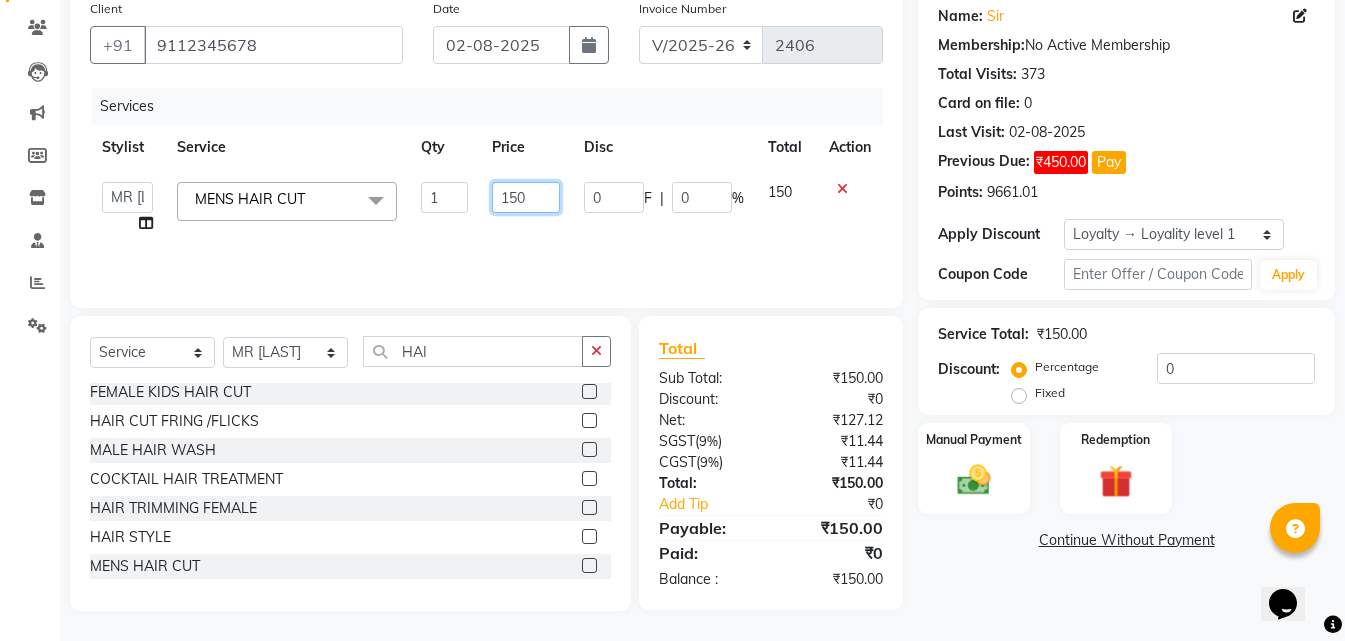 click on "150" 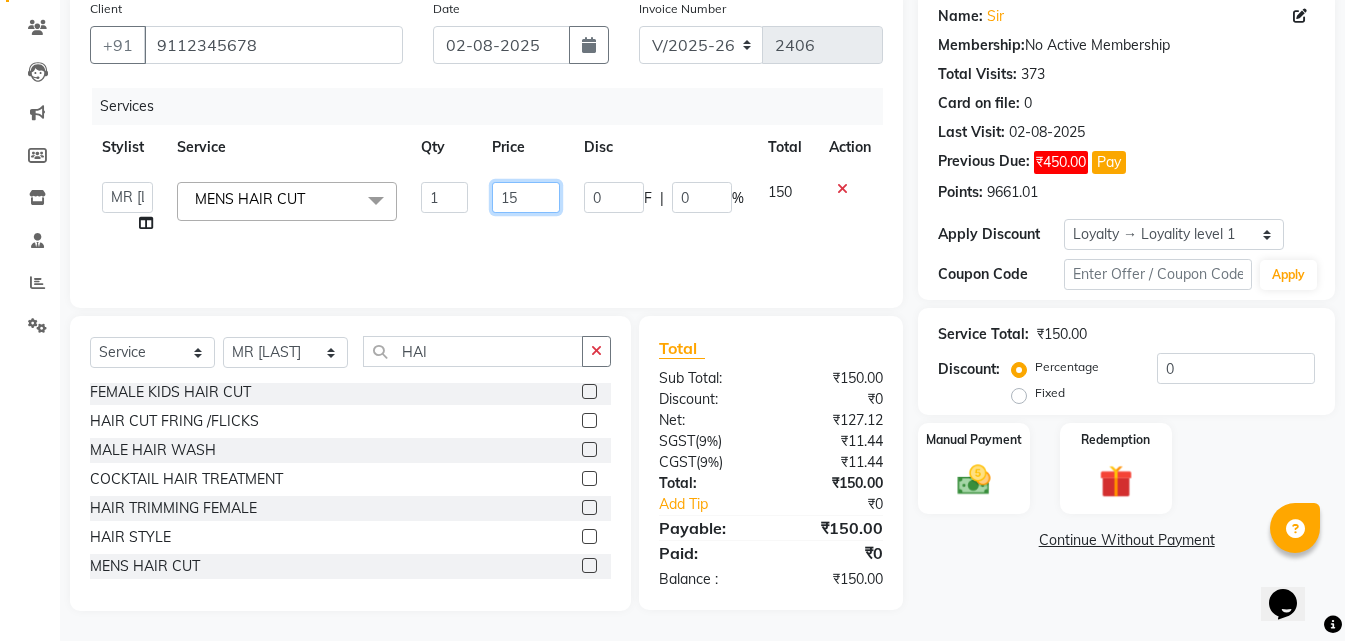 type on "1" 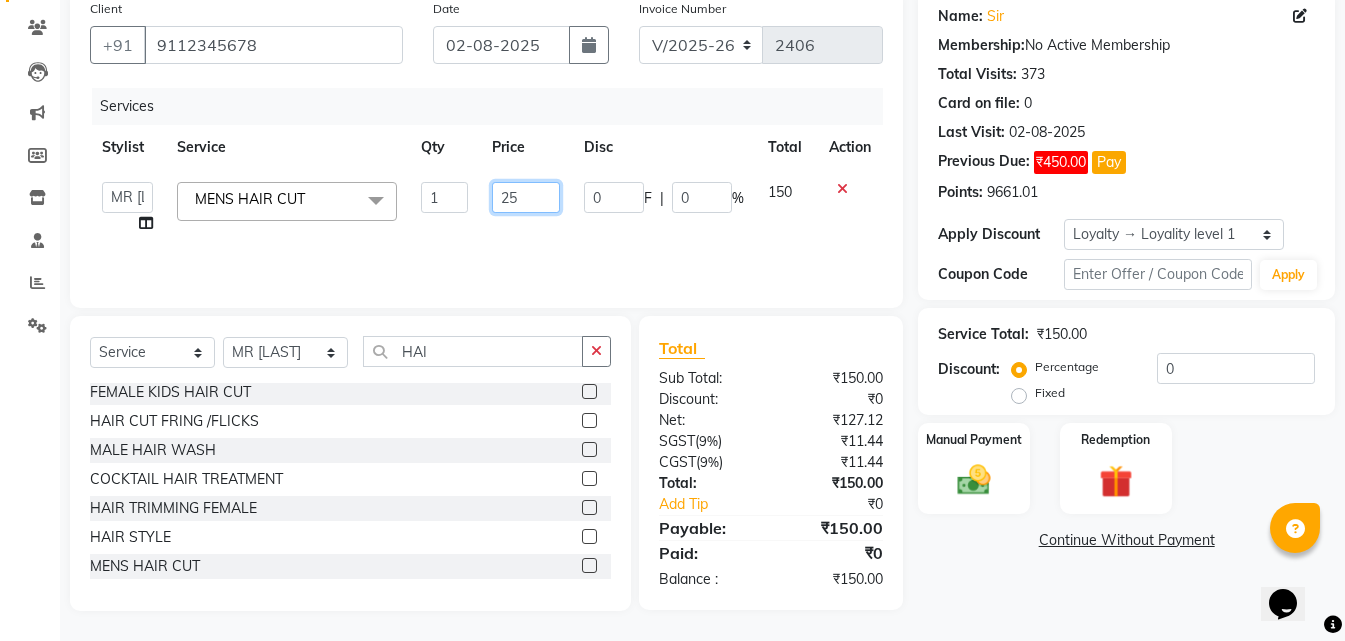 type on "250" 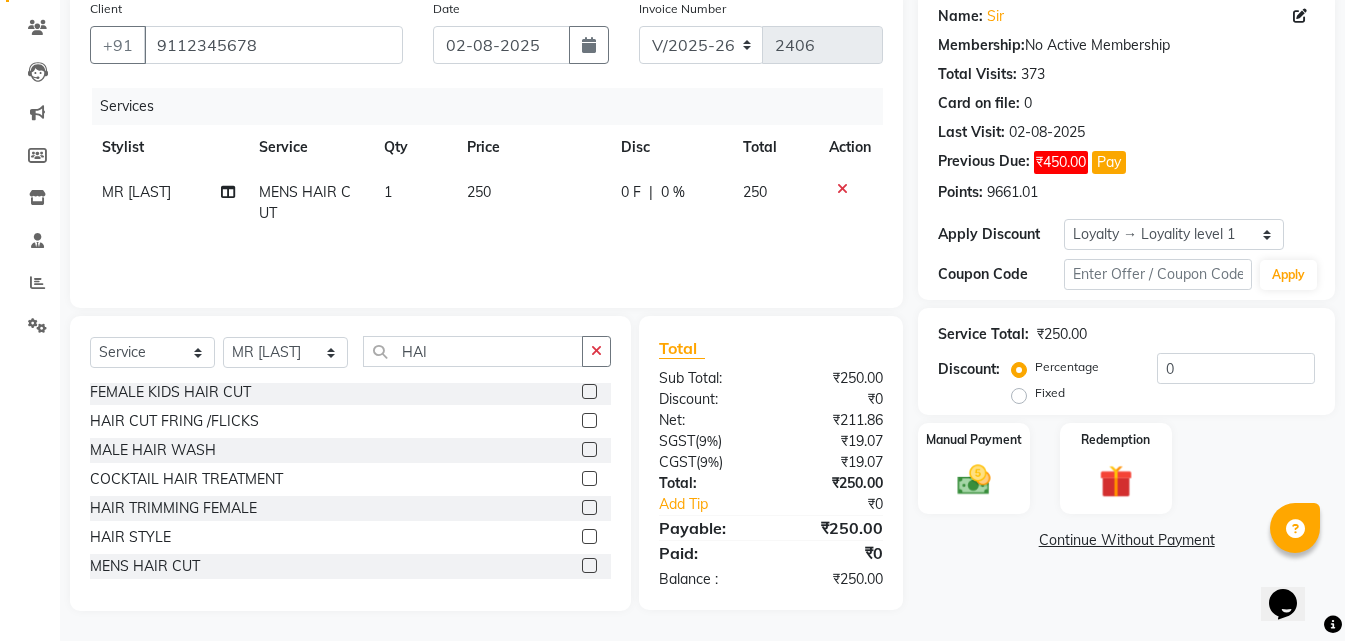 click on "250" 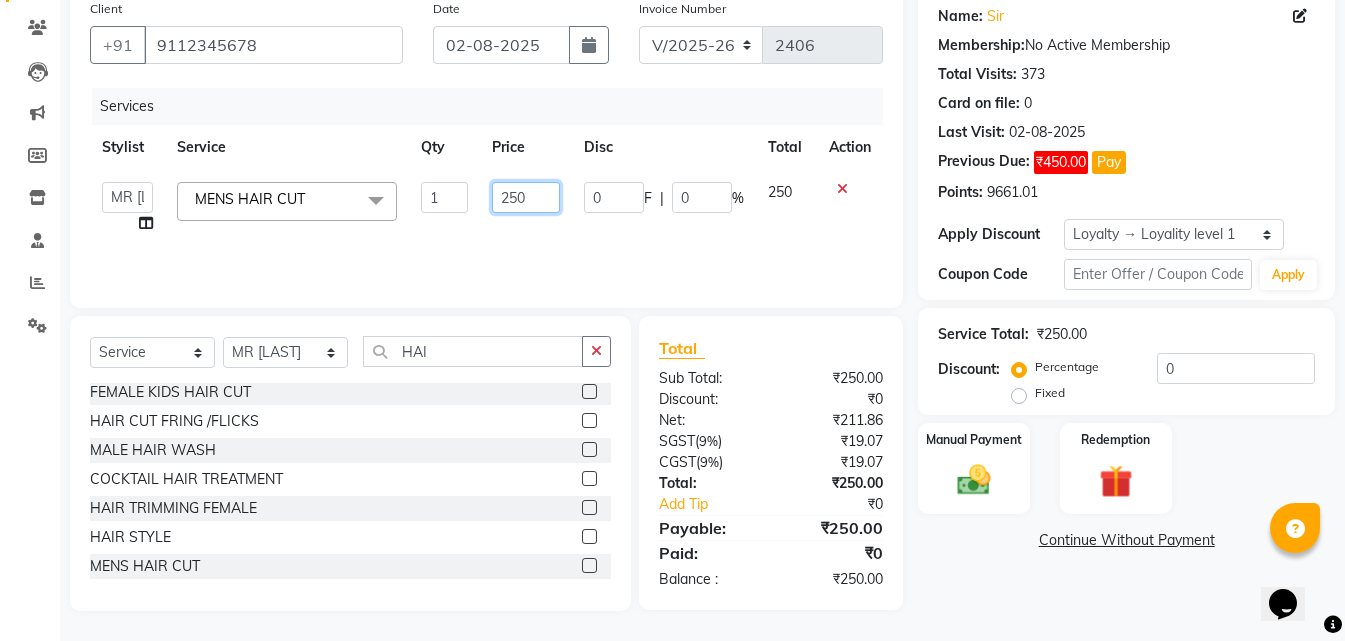 click on "250" 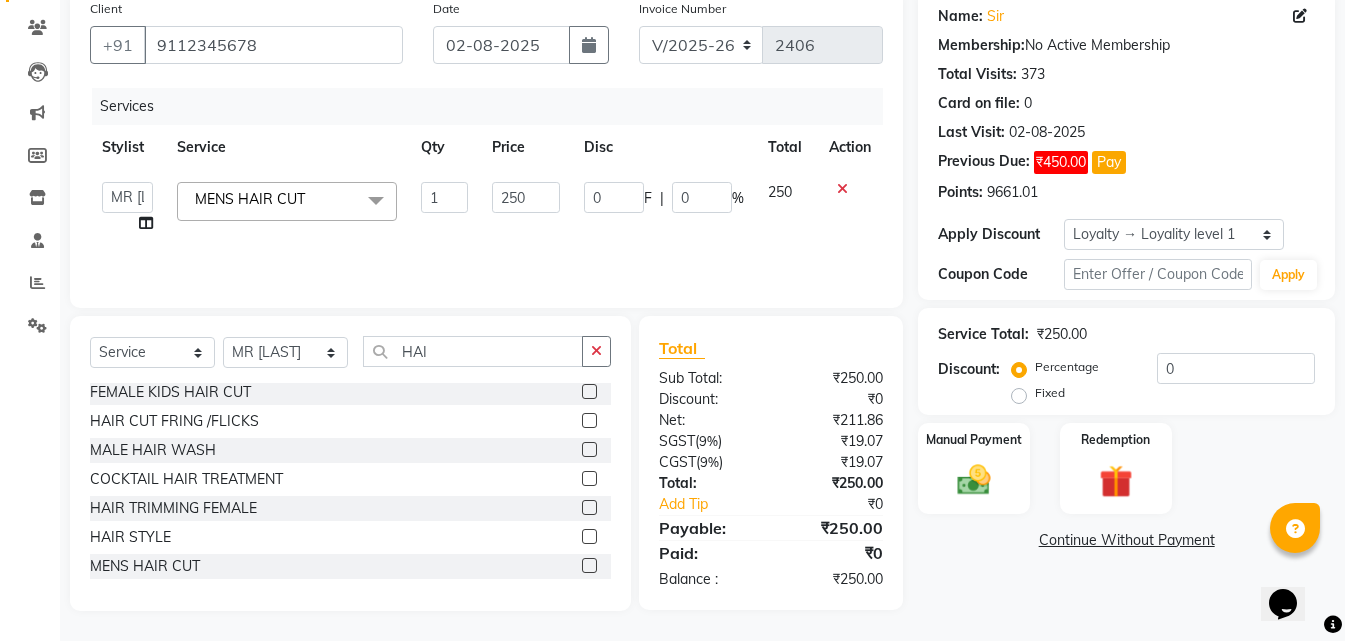click on "Services Stylist Service Qty Price Disc Total Action MISS [LAST] MISS [LAST] MISS [LAST] MISS [LAST] MISS [LAST] MISS. [LAST] MISS. [LAST] MISS [LAST] MISS. [LAST] MISS [LAST] [LAST] MR. [LAST] MR. [LAST] MR. [LAST] MR. [LAST] MR [LAST] MR. [LAST] MR. [LAST] MR. [LAST] MR. [LAST] MR. [LAST] MR. [LAST] MR. [LAST] MR. [LAST] MR. [LAST] MR. [LAST] MR [LAST] NONE [LAST] MENS HAIR CUT x STRAITHENING KERATINE TREATMENT SMOOTHNING BLOW DRY HiGHLIGHTS PER STREAK( 300 ) MENS HAIR COLOUR MENS BEARD COLOUR ROOT TOUCHUP FEMALE FULL HAND CHOCLATE WAX FULL LEG CHOCLATE WAX UNDERARMS CHOCLATE WAX FULL HAND NORMAL WAX UNDERARMS NORMAL WAX FULL LEG NORMAL WAX FULL HAND RICA WAX FULL LEG RICA WAX EYE BROWS UPPER LIP FOR HEAD CHIN SIDE LOCK NORMAL WAX SIDE LOCK THREAD SIDE LOCK RICA WAX HAIR SPA HAIR IRONING FEMALE HAIR WASH FEMALE HAIR DO NOSE WAX HAIR CUT FEMALE TOUCH-UP FACIAL BLEACH BODY POLISH BEARD STYLING GLOBAL COLOR B WAXING HALF LEG RICA WAX UNDERARMS RICA WAX 1" 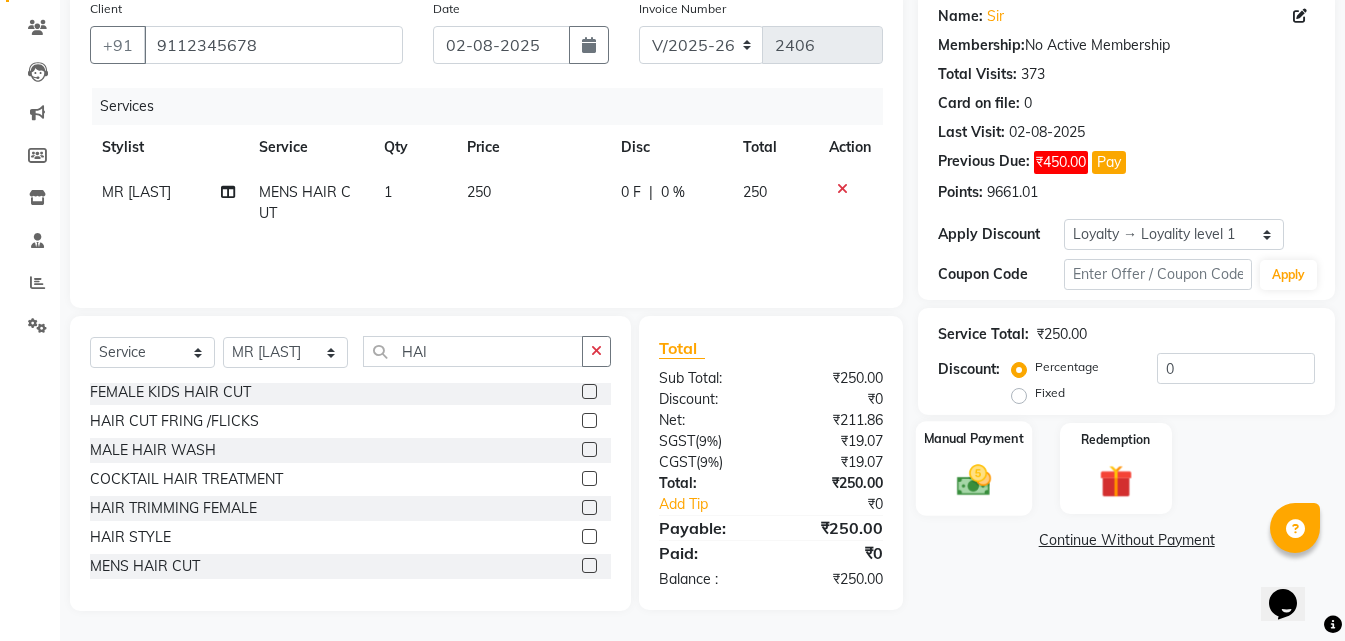 click 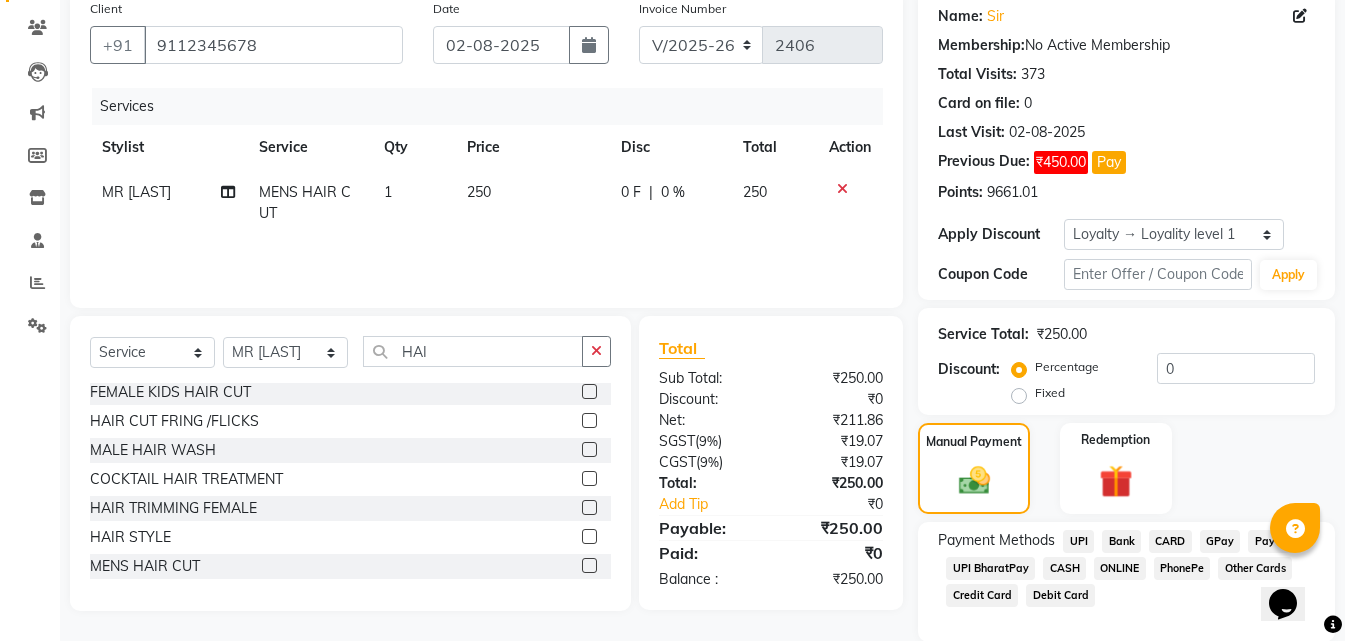 click on "CASH" 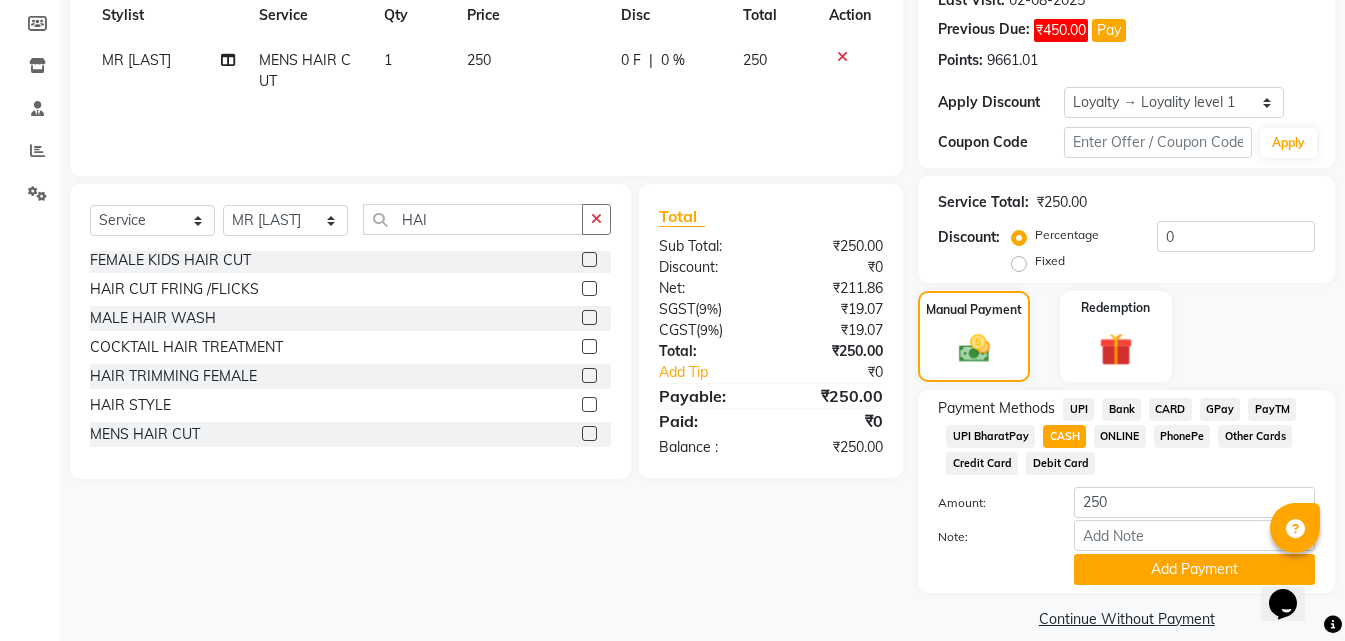 scroll, scrollTop: 315, scrollLeft: 0, axis: vertical 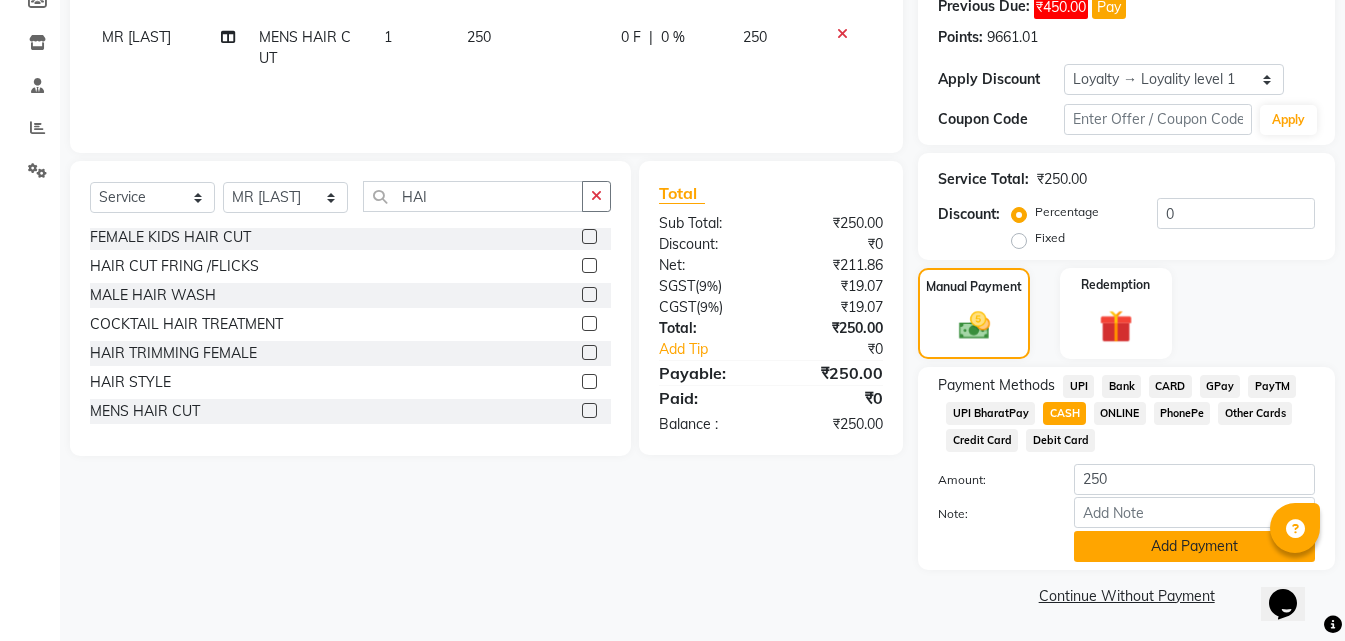 click on "Add Payment" 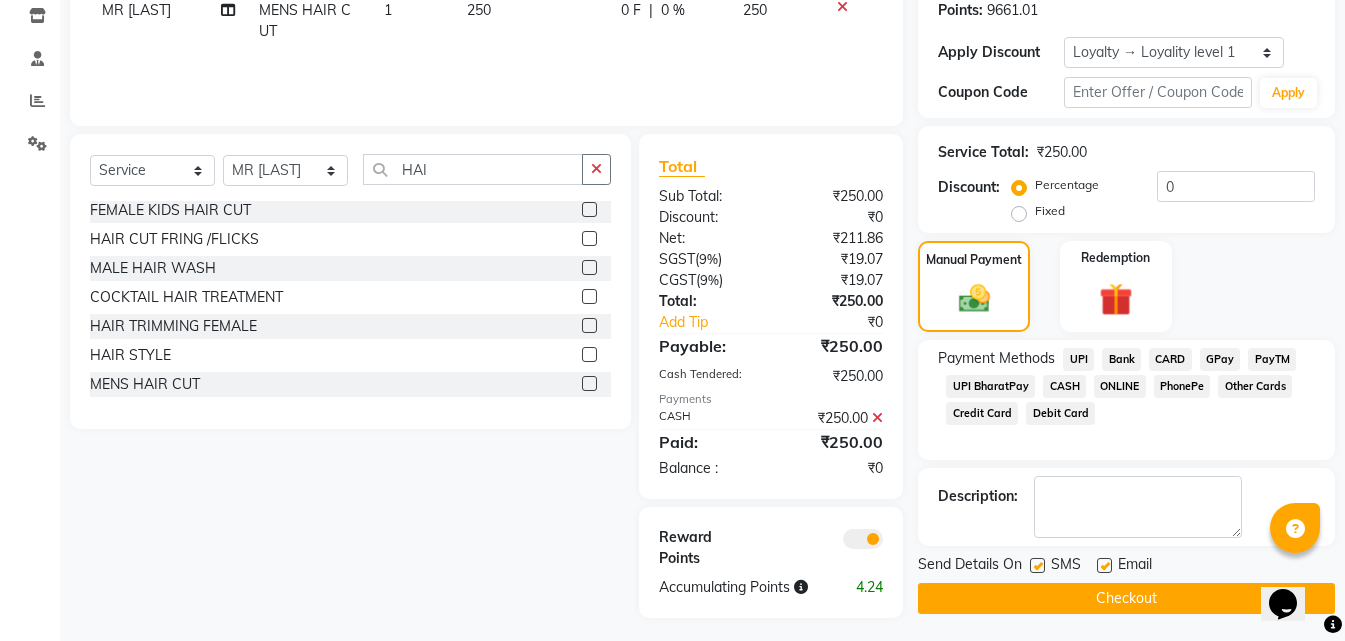 scroll, scrollTop: 349, scrollLeft: 0, axis: vertical 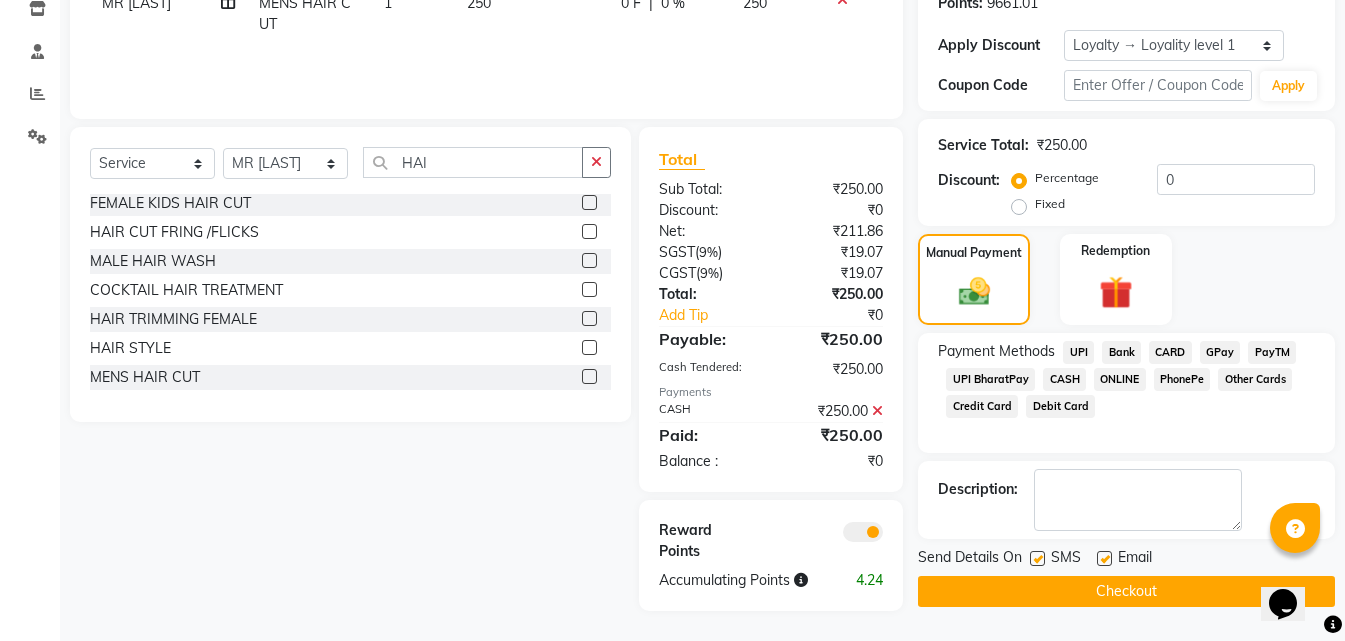 click on "Checkout" 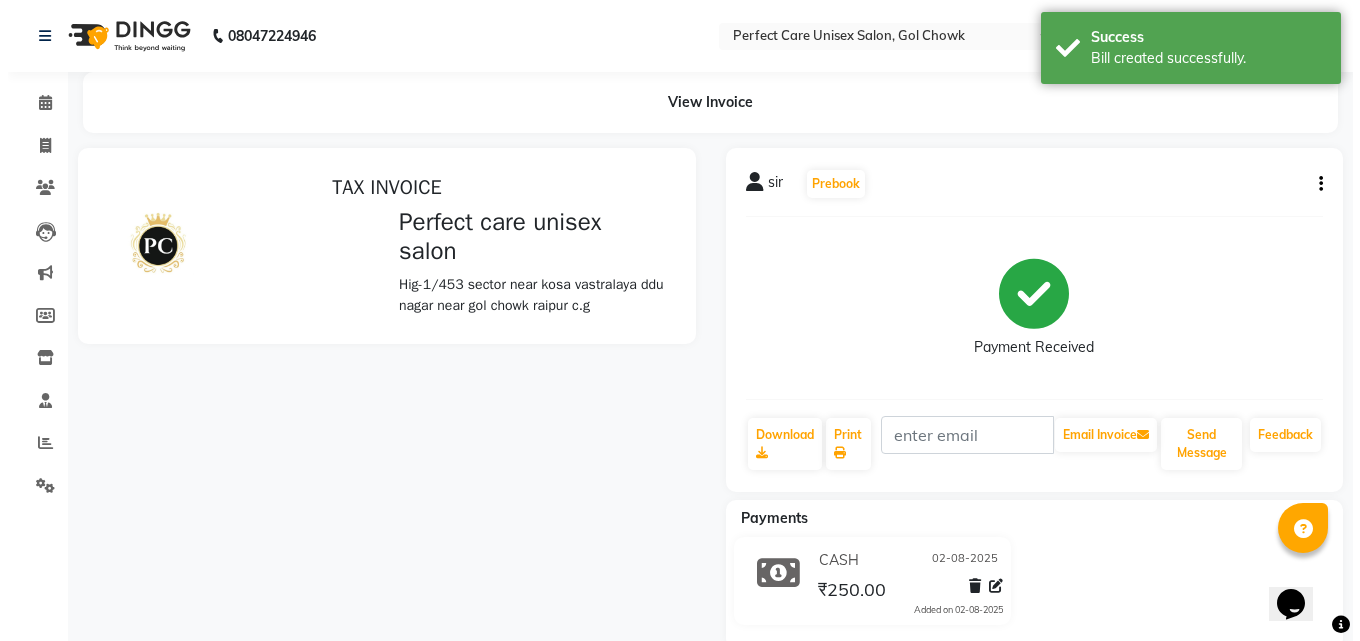 scroll, scrollTop: 0, scrollLeft: 0, axis: both 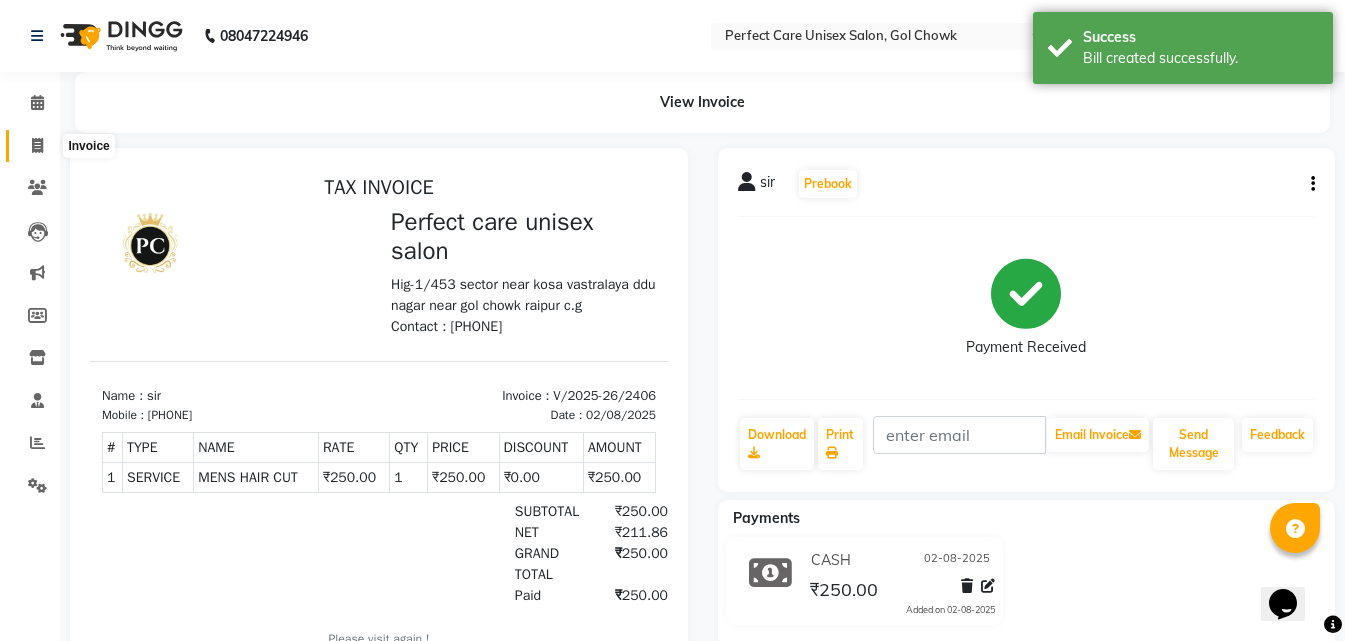 click 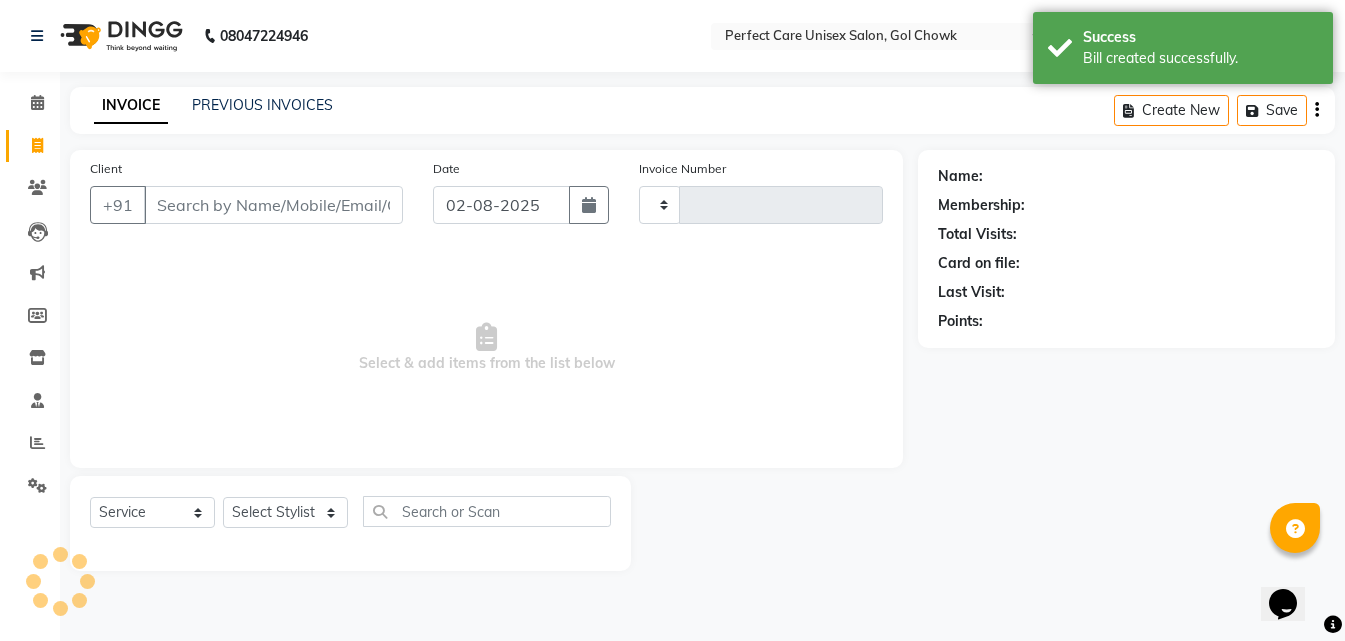 type on "2407" 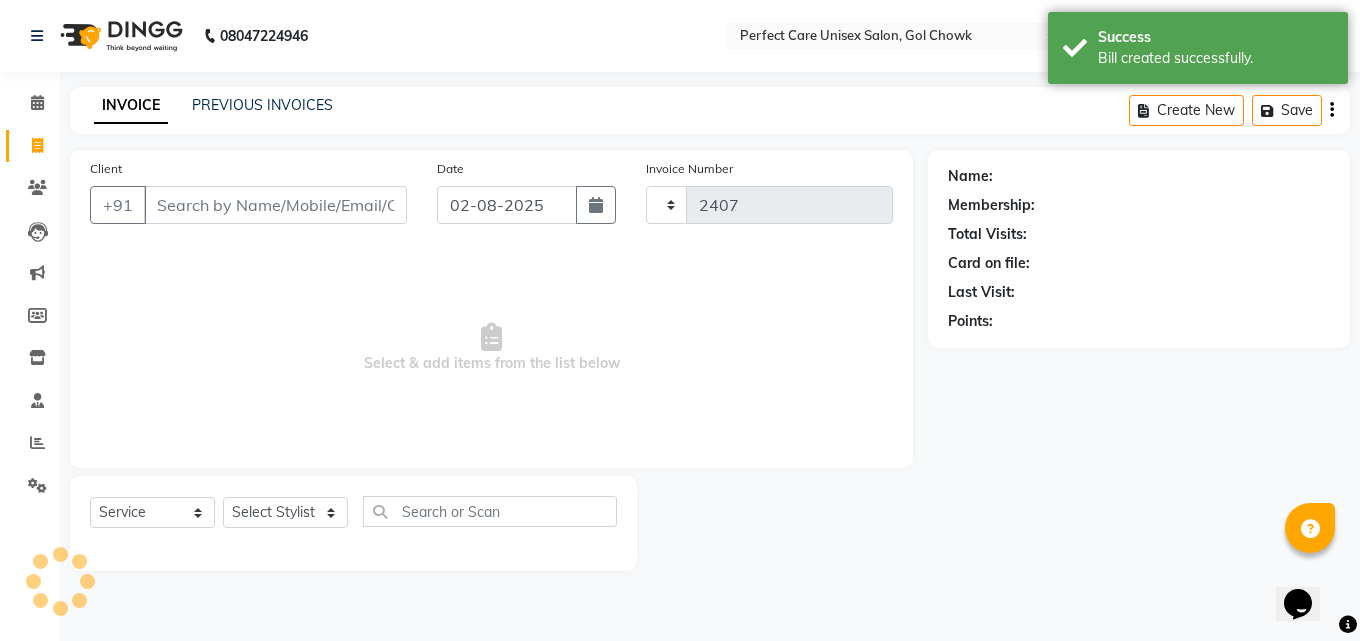 select on "4751" 